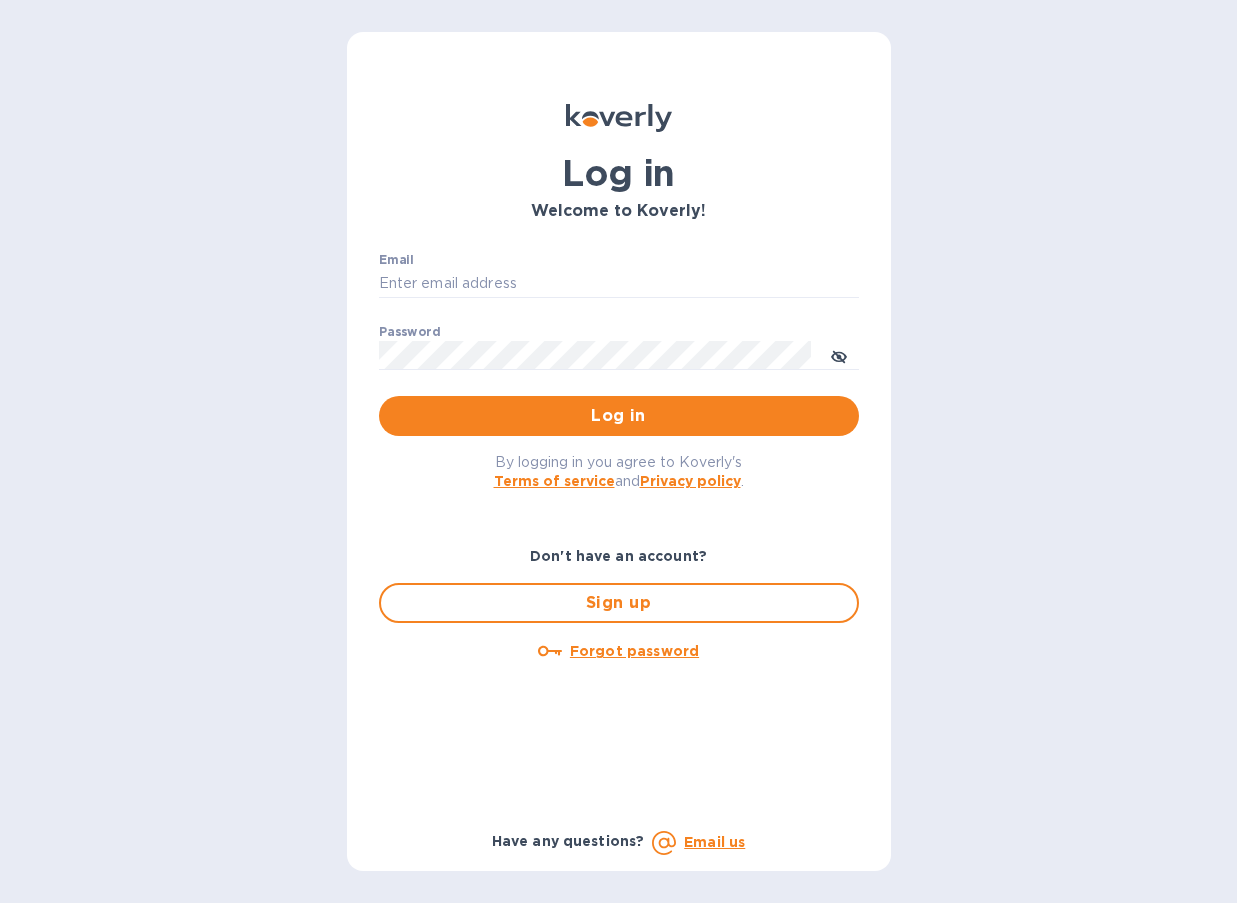scroll, scrollTop: 0, scrollLeft: 0, axis: both 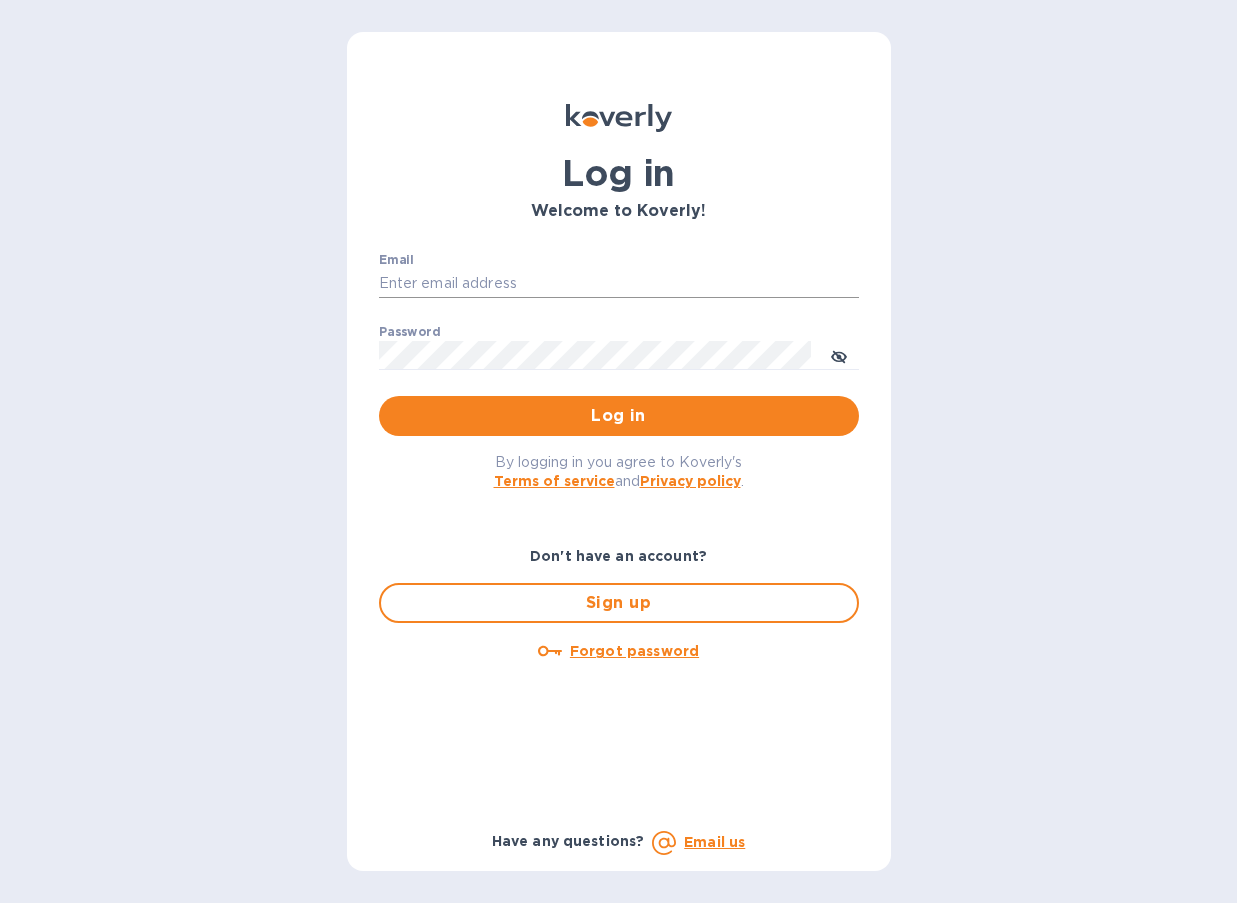 click on "Email" at bounding box center [619, 284] 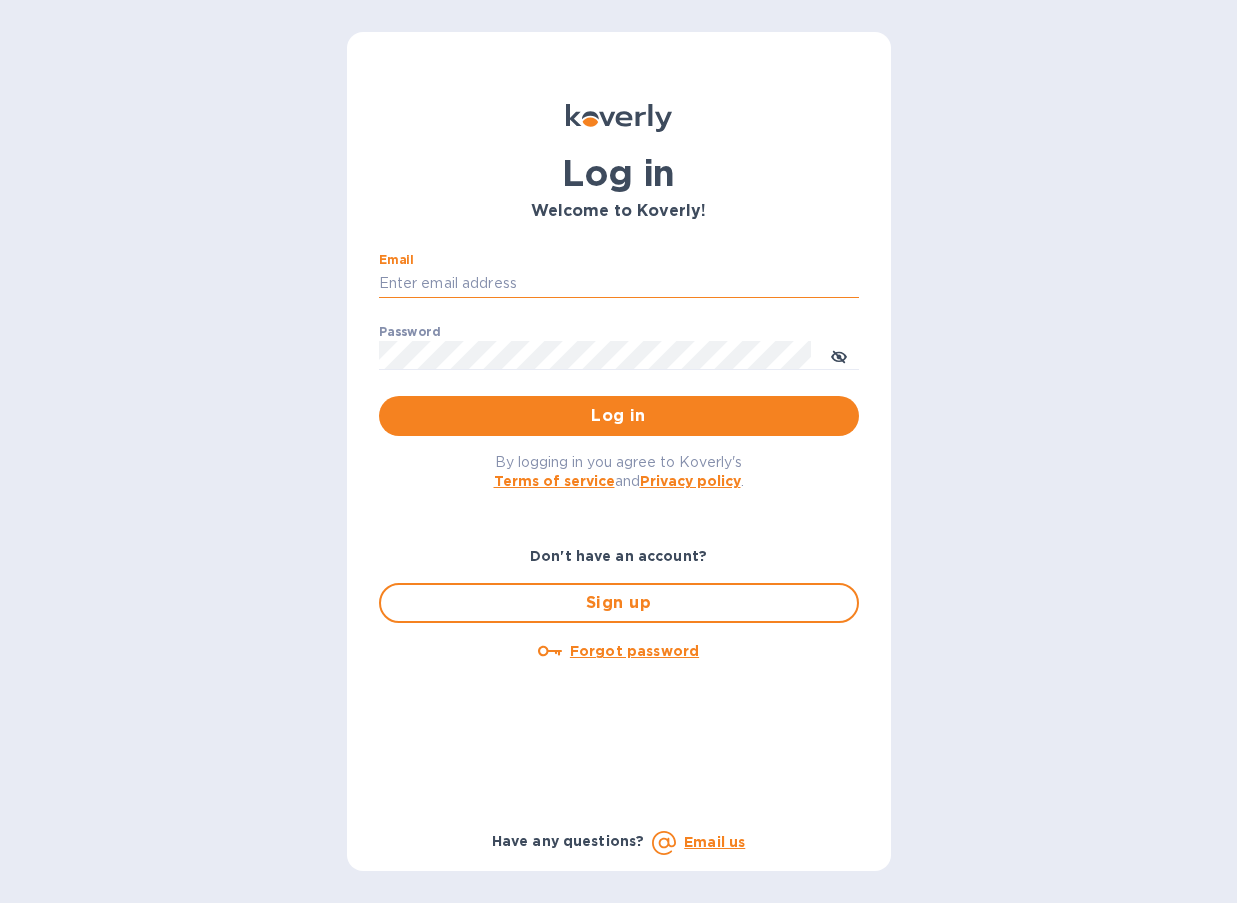 click on "Email" at bounding box center [619, 284] 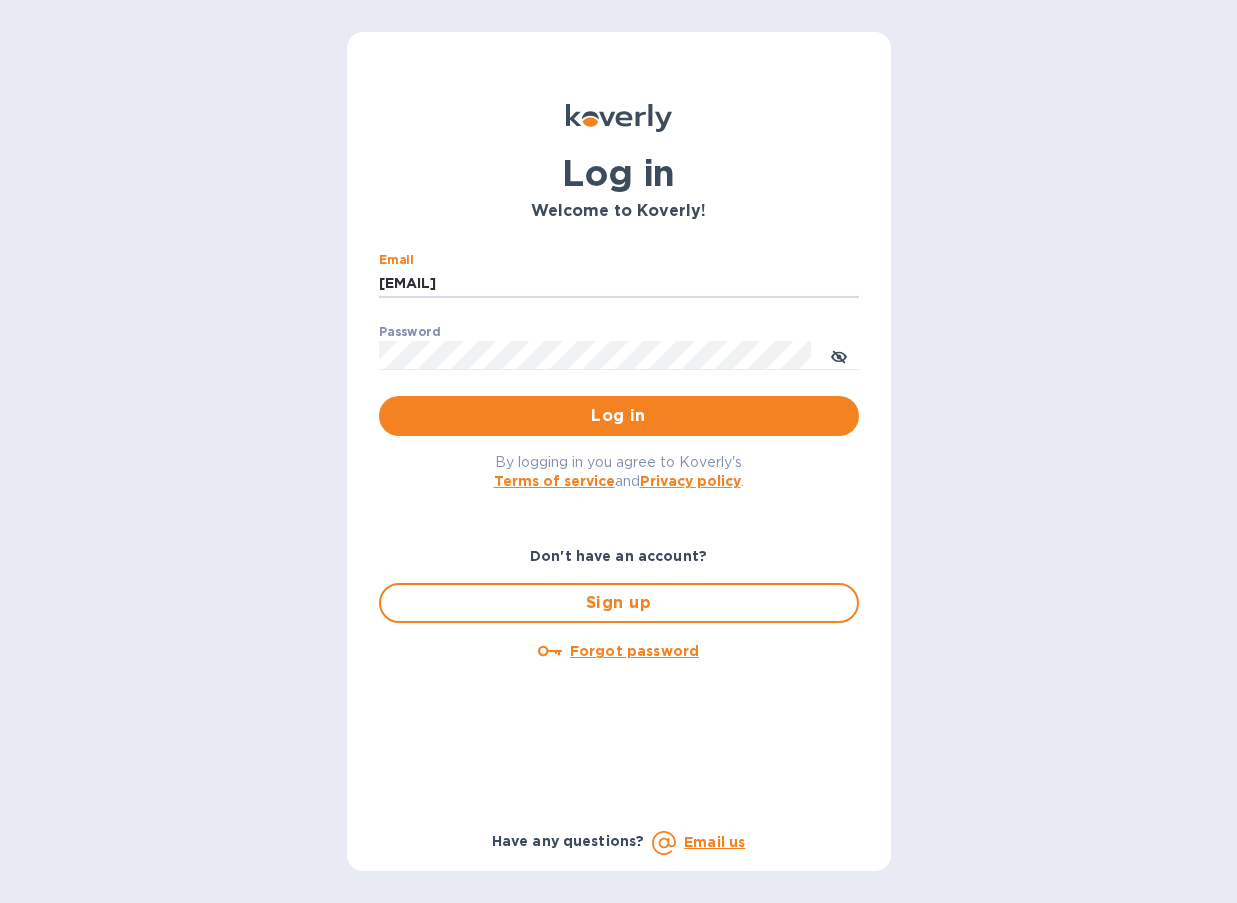 type on "[EMAIL]" 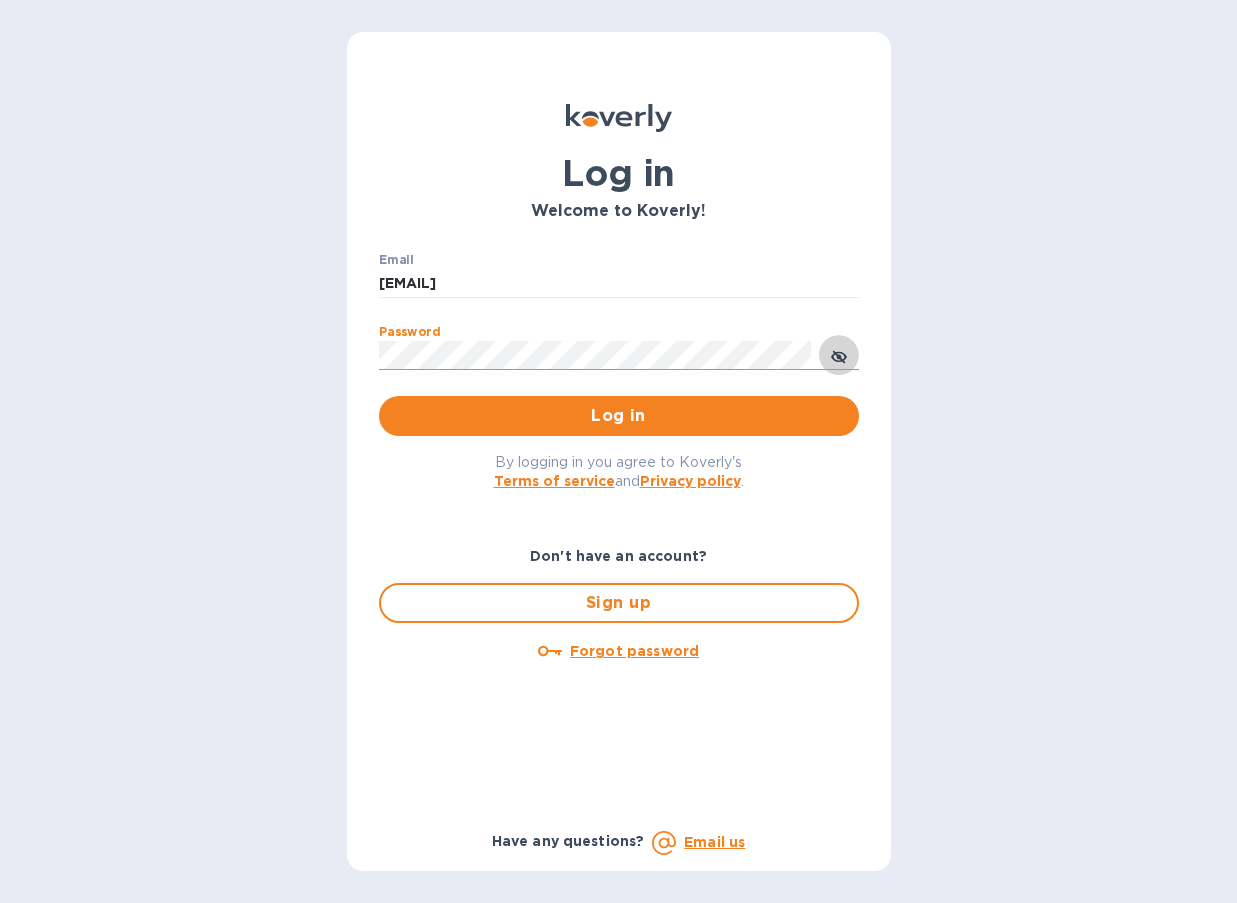 click 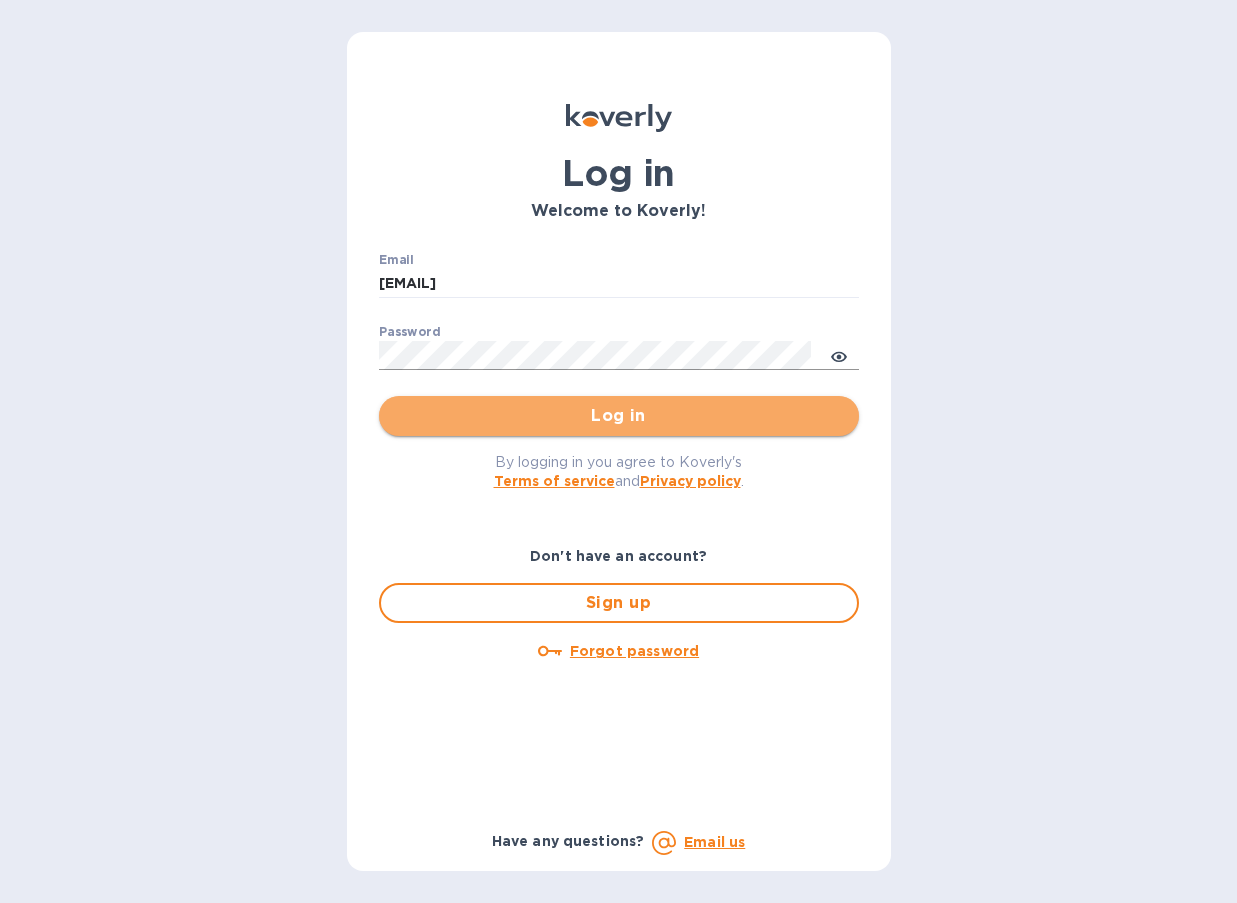 click on "Log in" at bounding box center (619, 416) 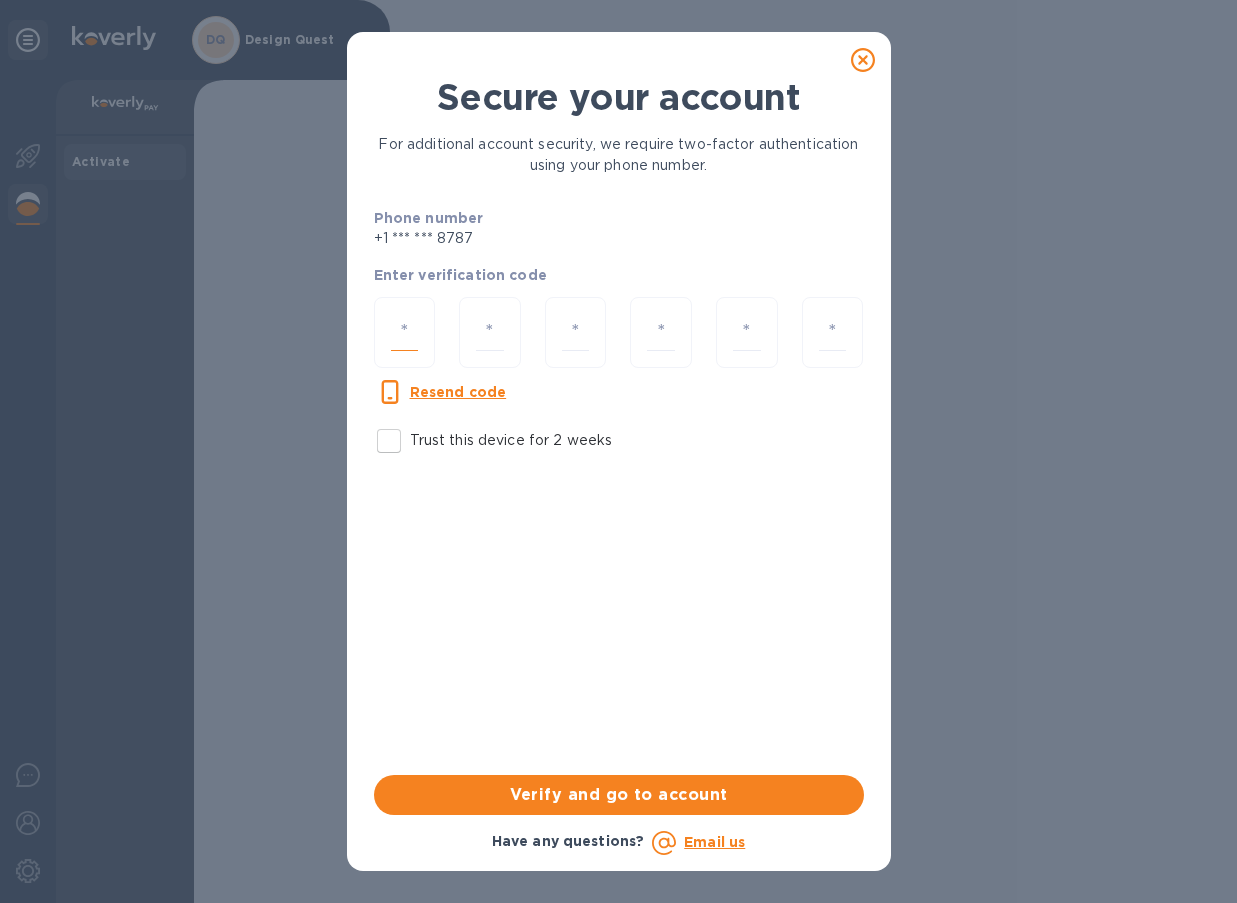 click at bounding box center [405, 332] 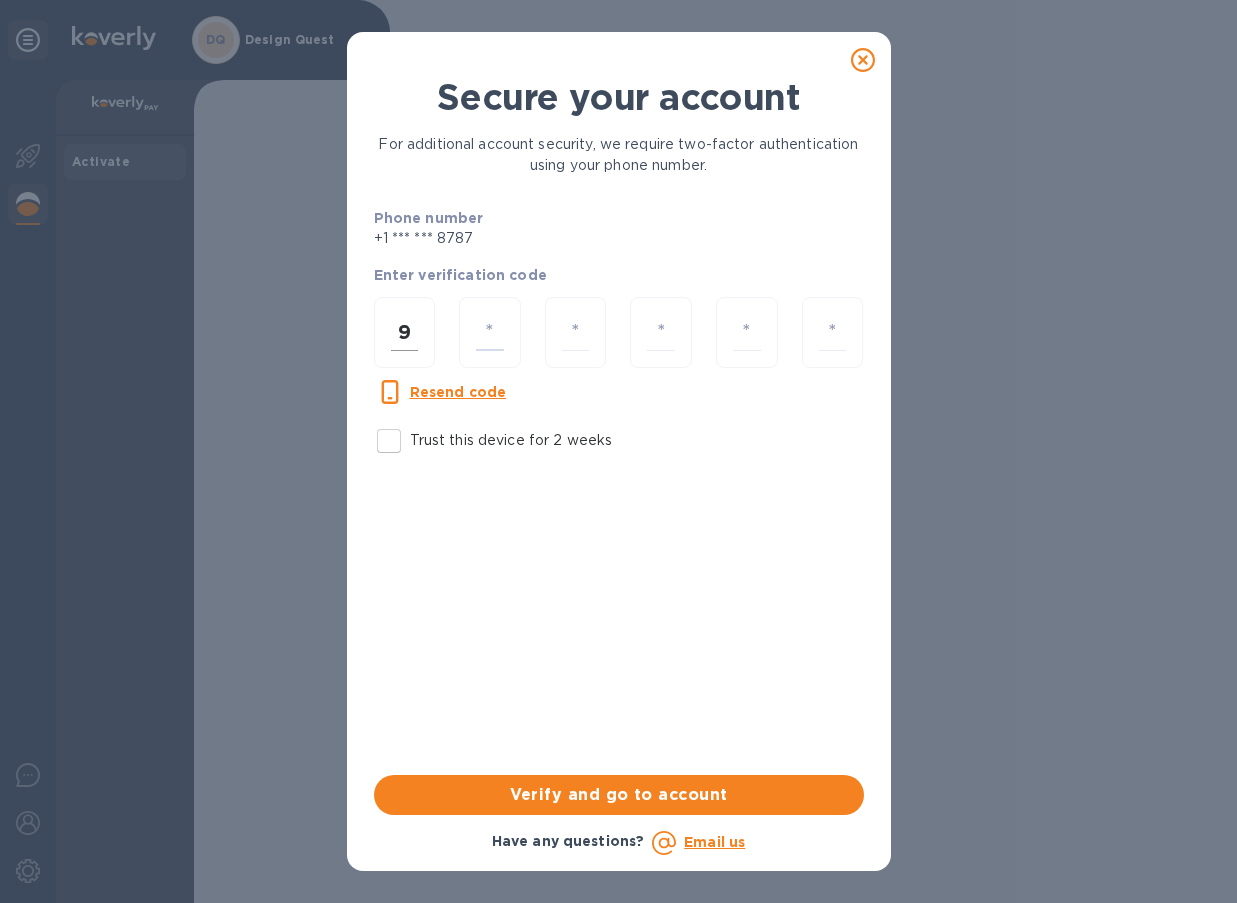 type on "6" 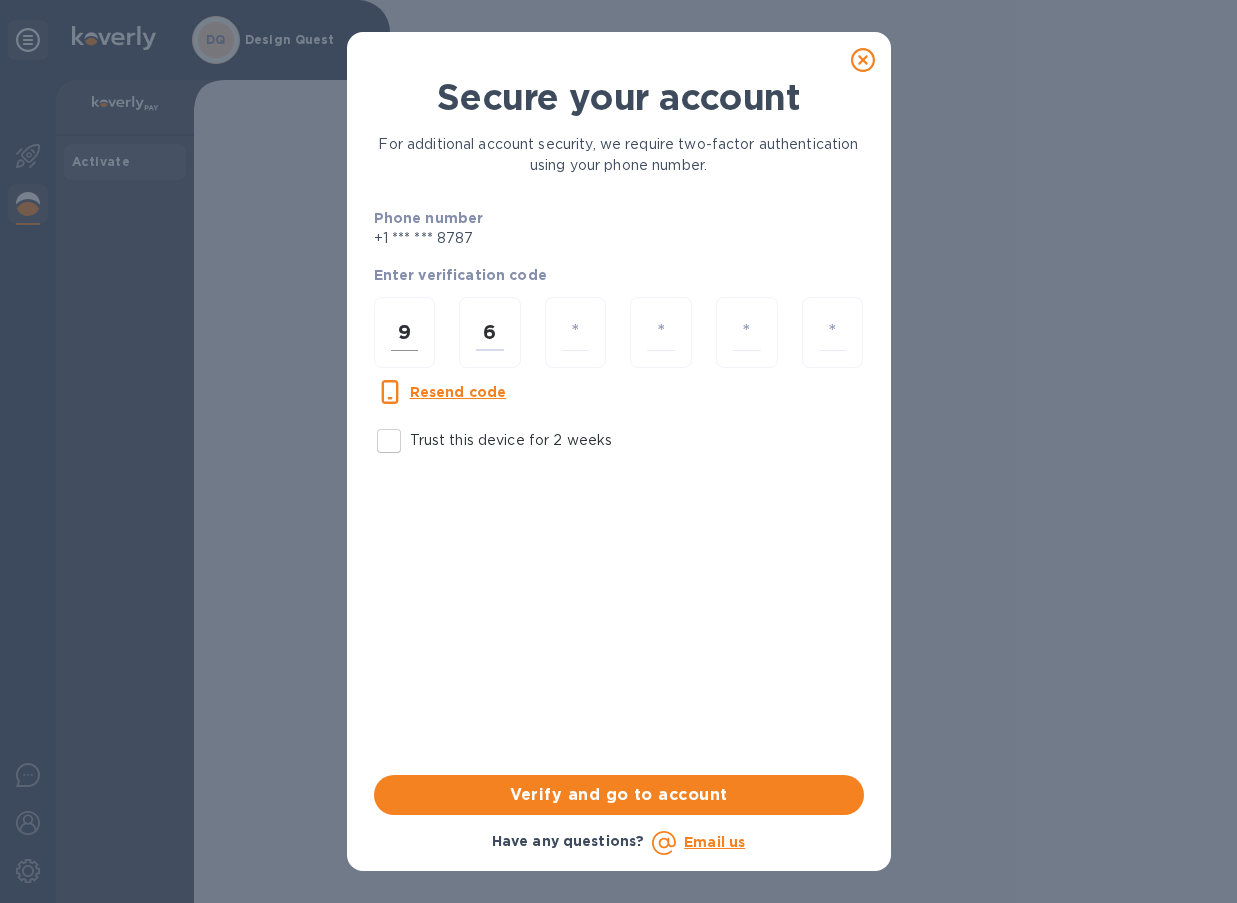 type on "4" 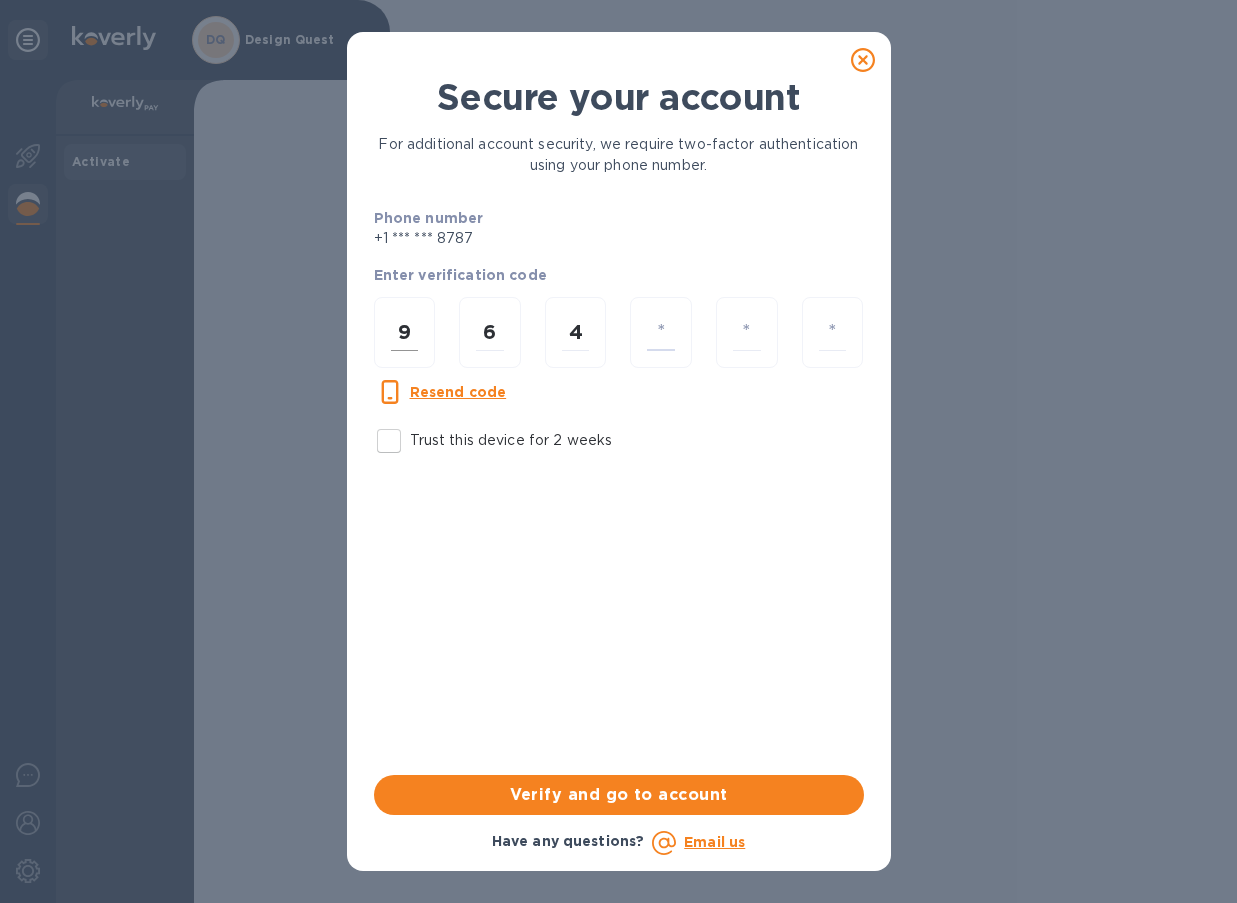type on "5" 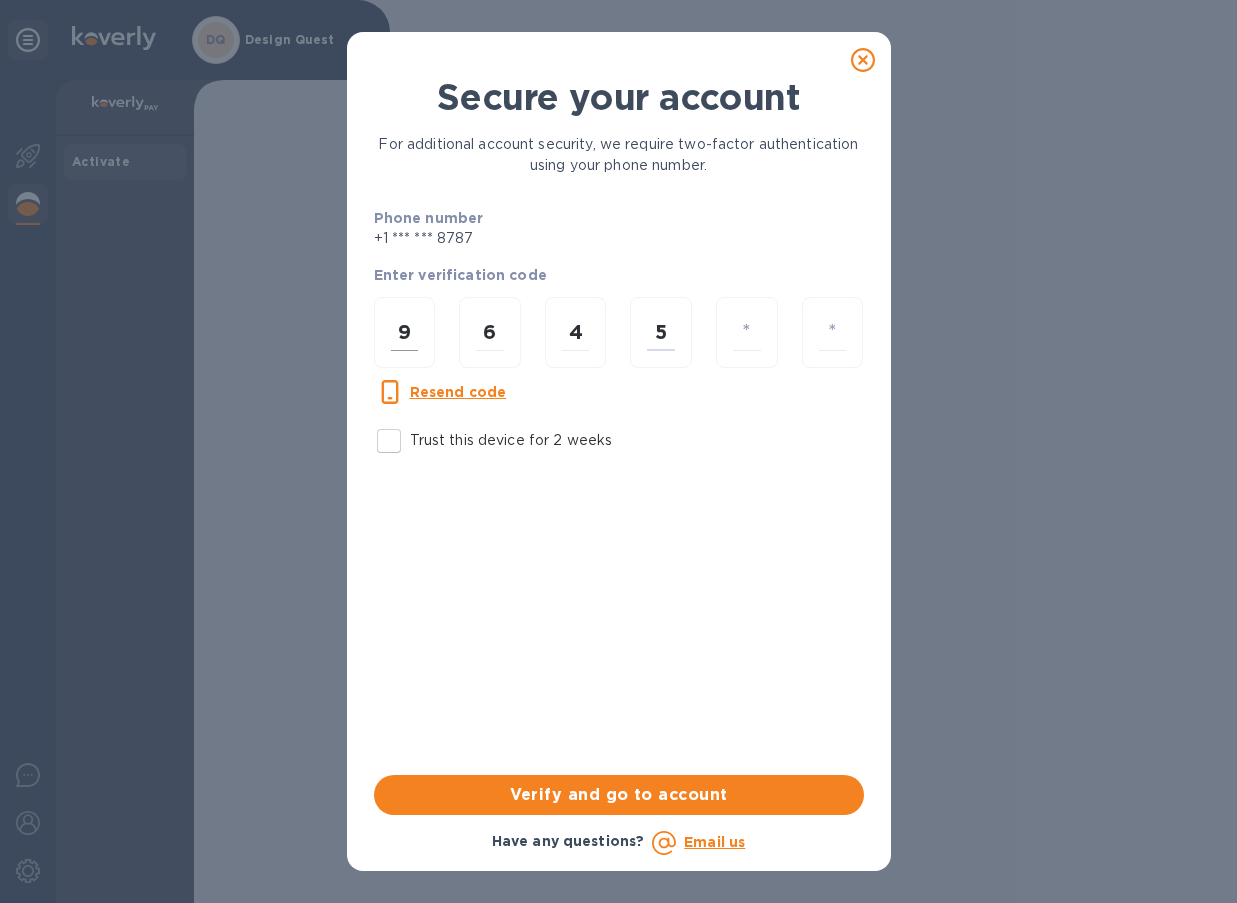 type on "8" 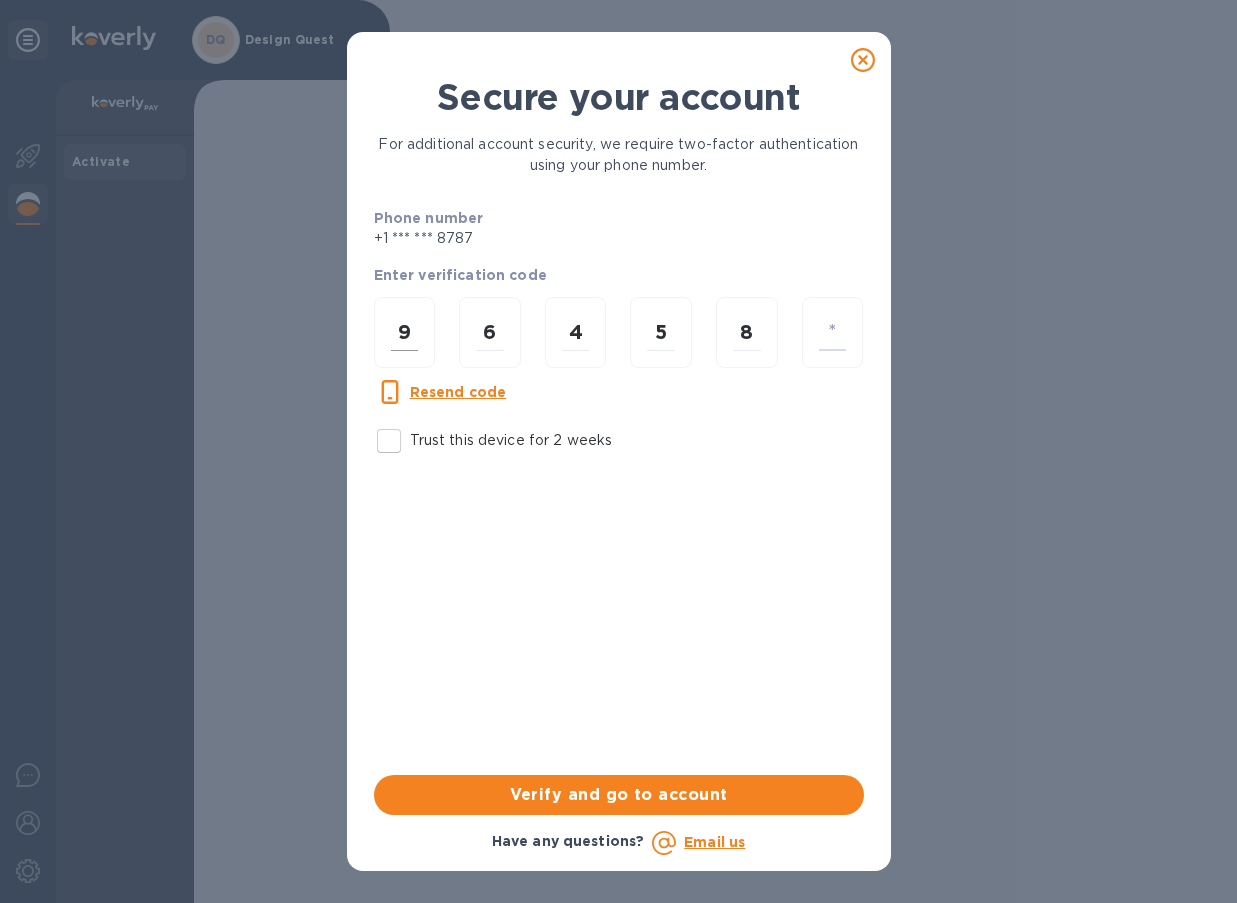 type on "6" 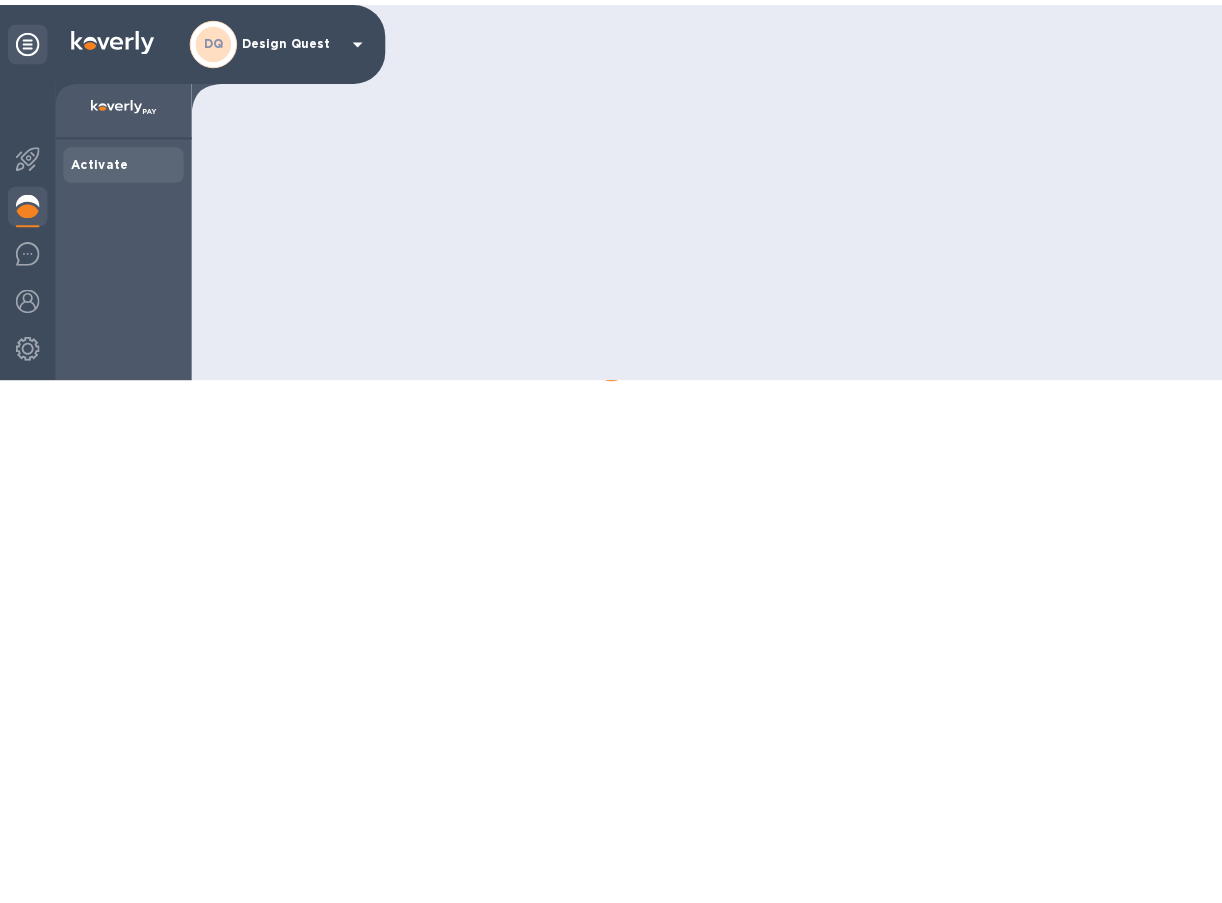 scroll, scrollTop: 0, scrollLeft: 0, axis: both 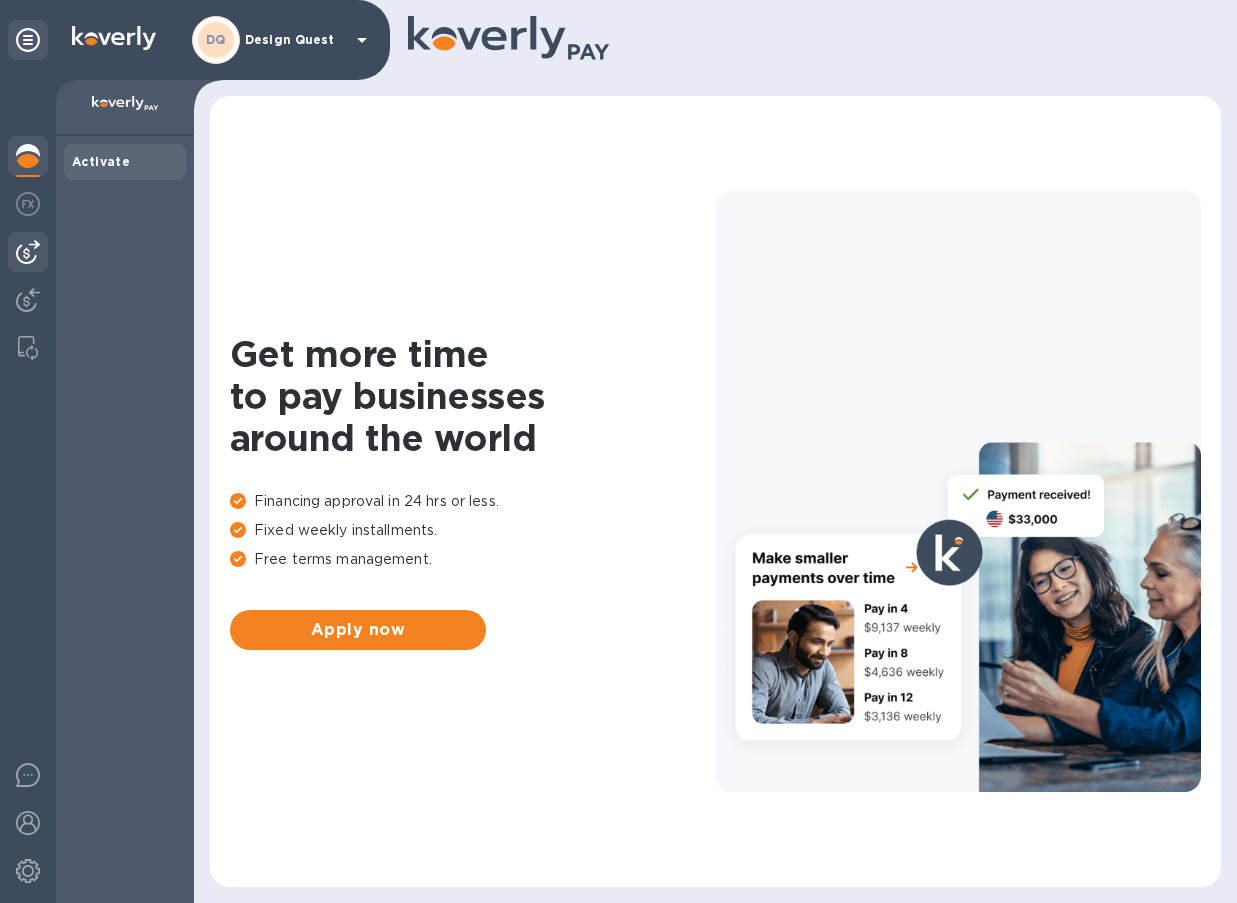 click at bounding box center [28, 252] 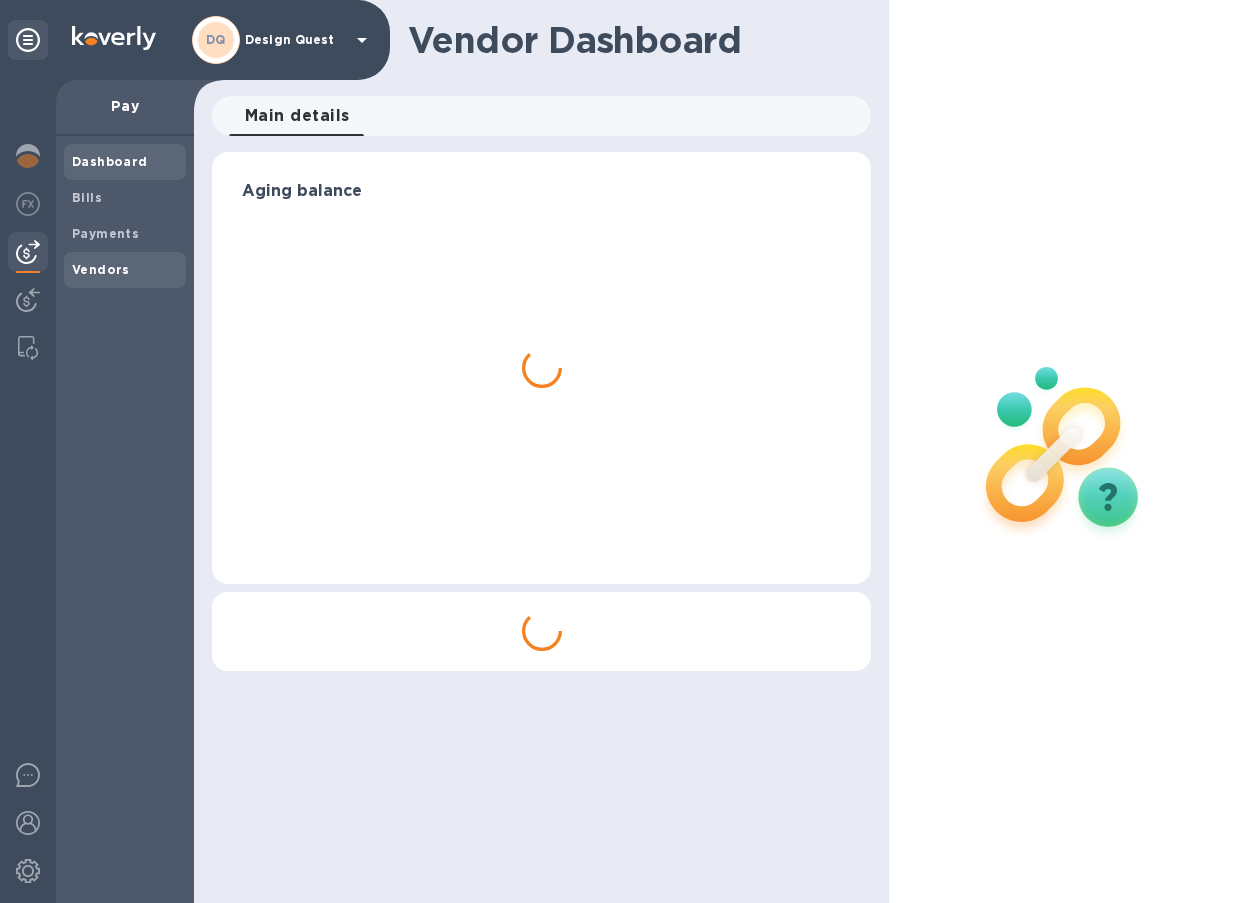 click on "Vendors" at bounding box center (101, 269) 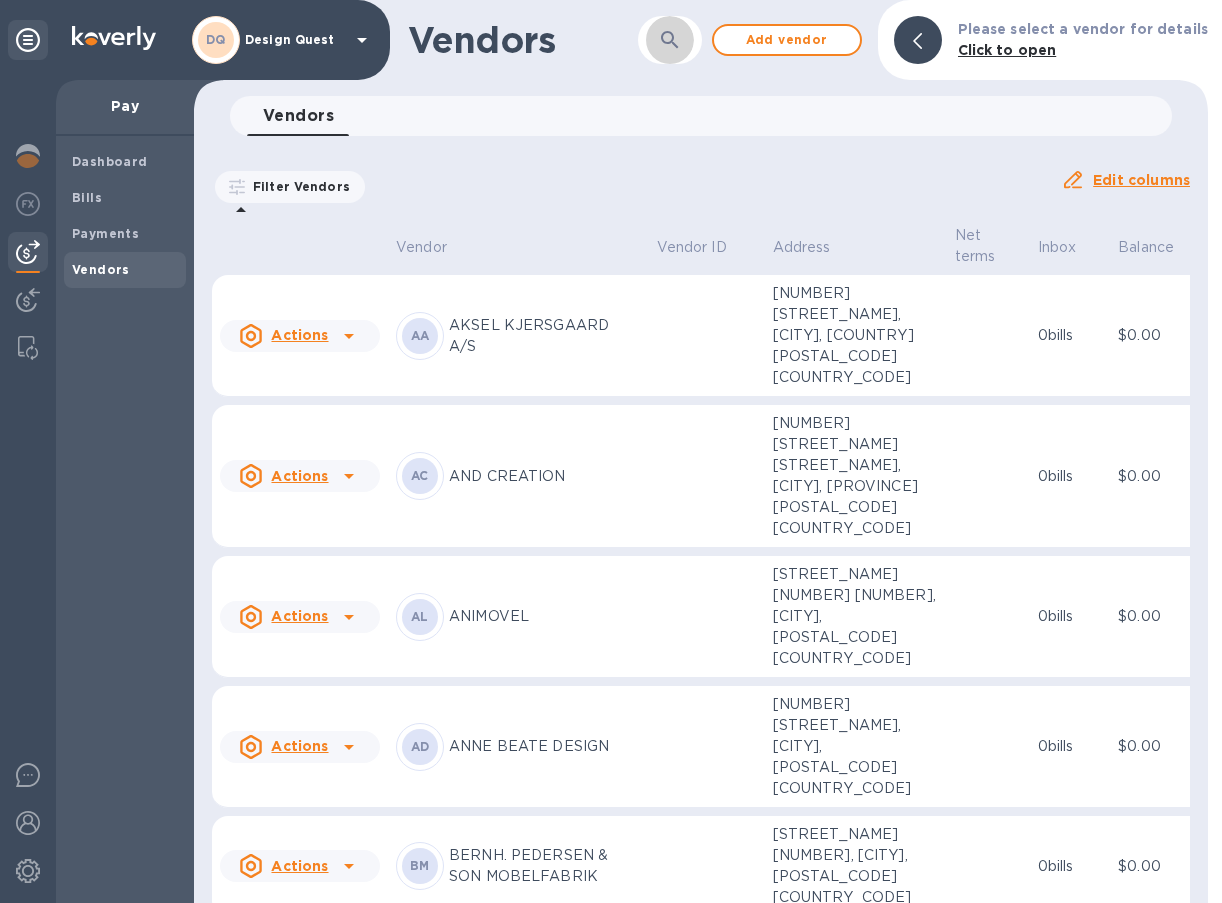 click 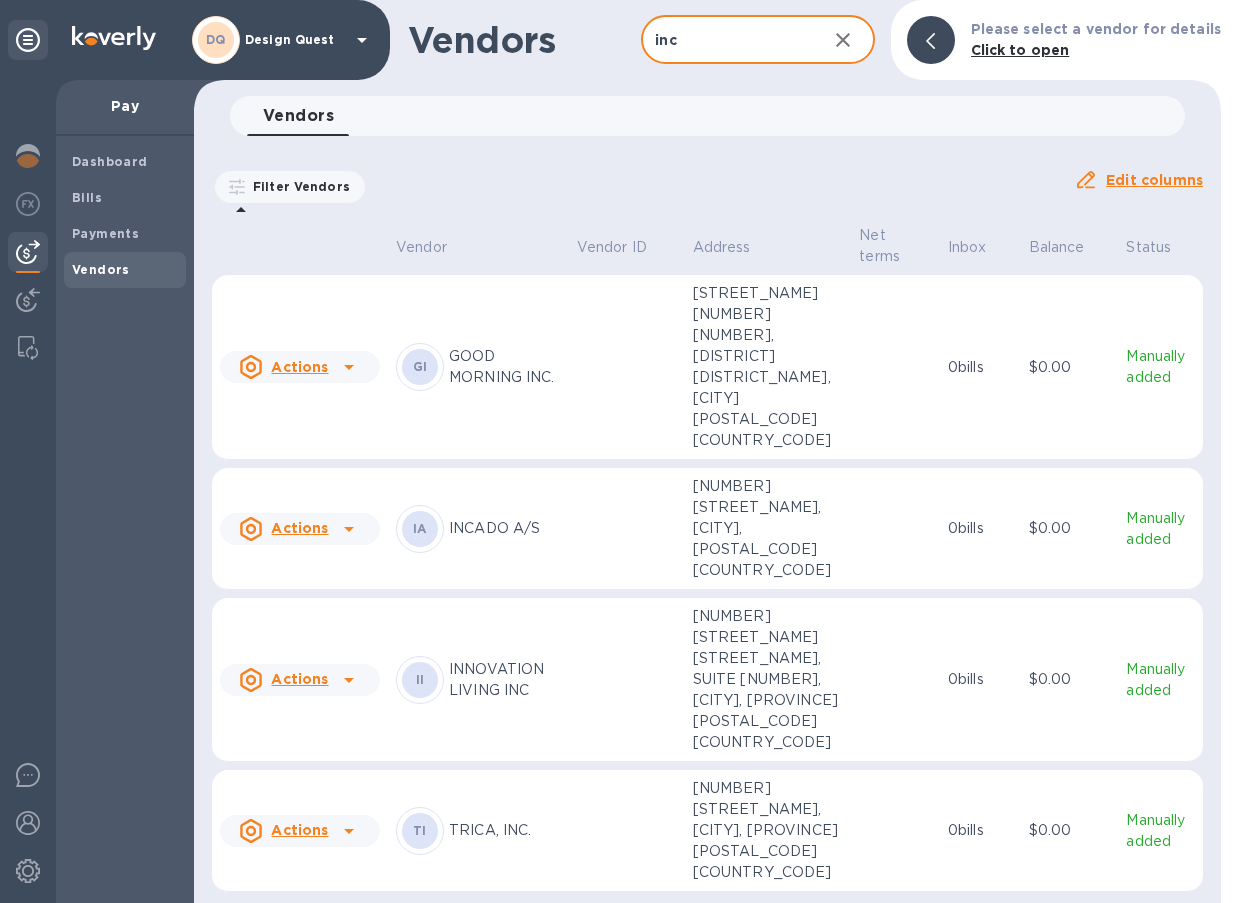 type on "inc" 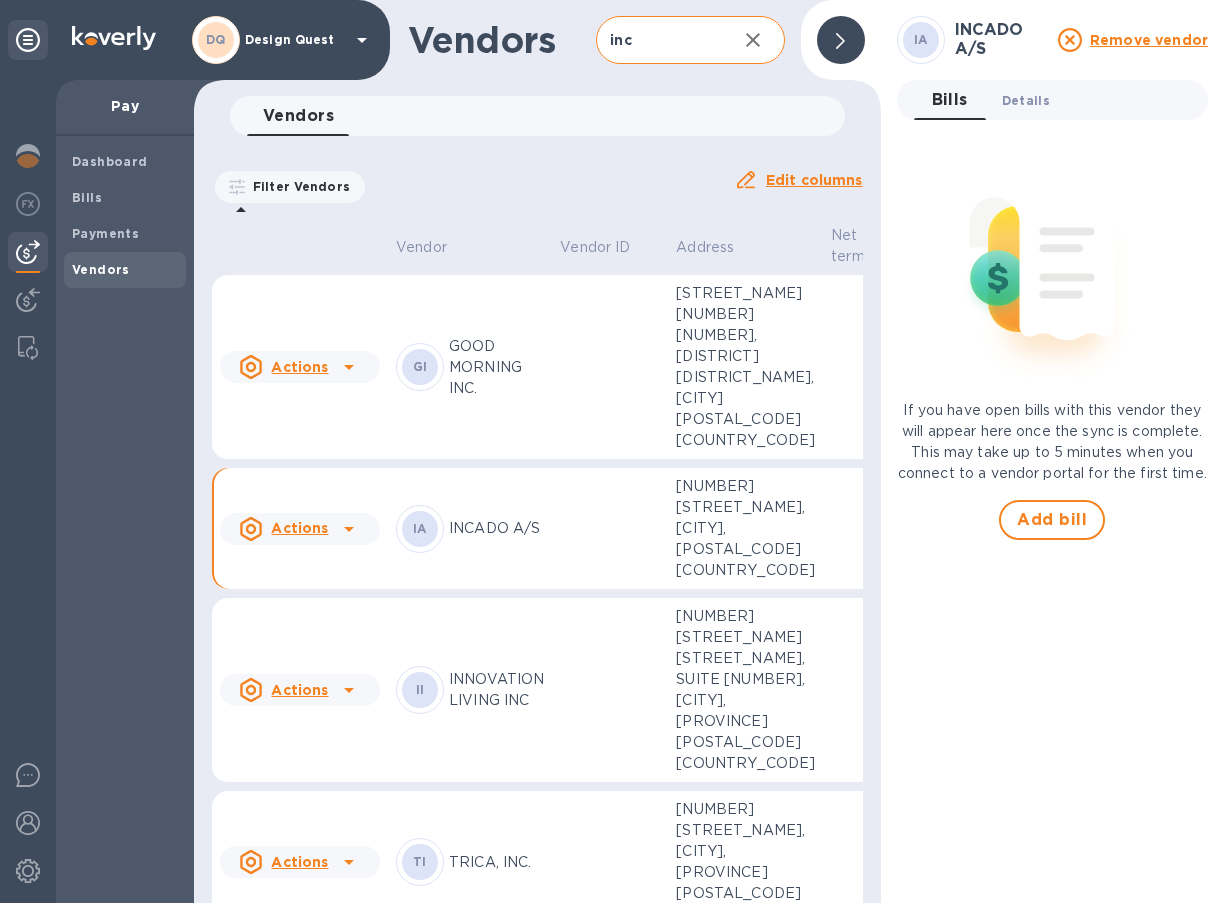 click on "Details 0" at bounding box center (1026, 100) 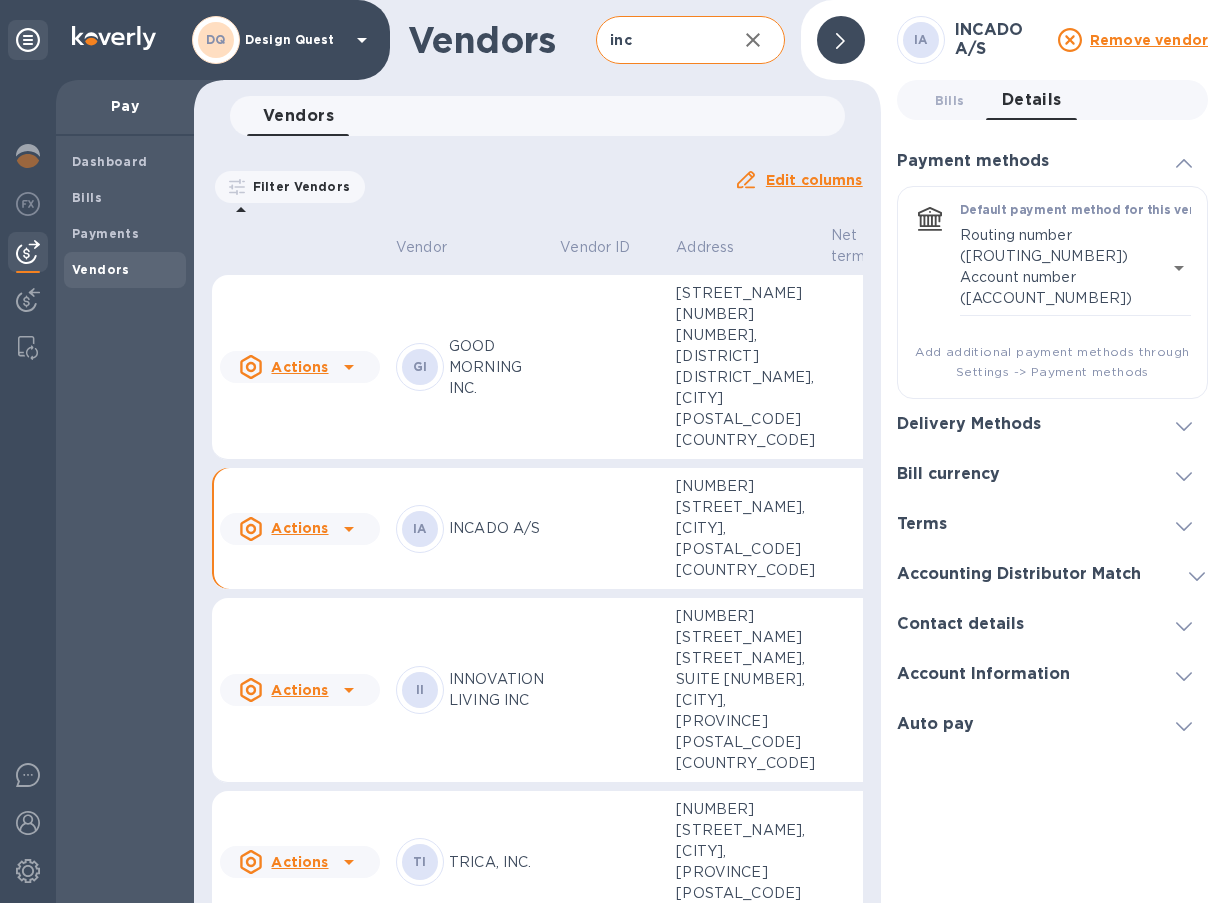 click 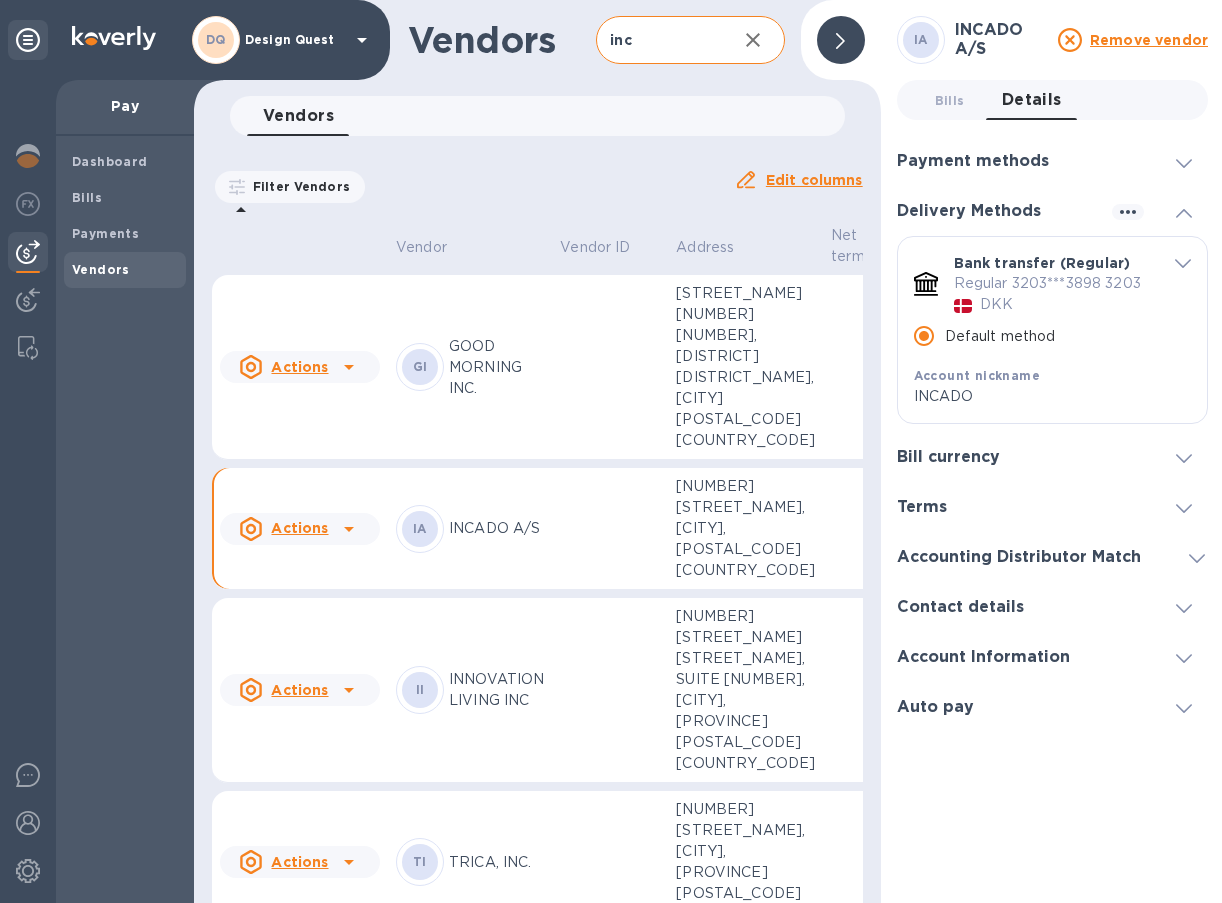 click 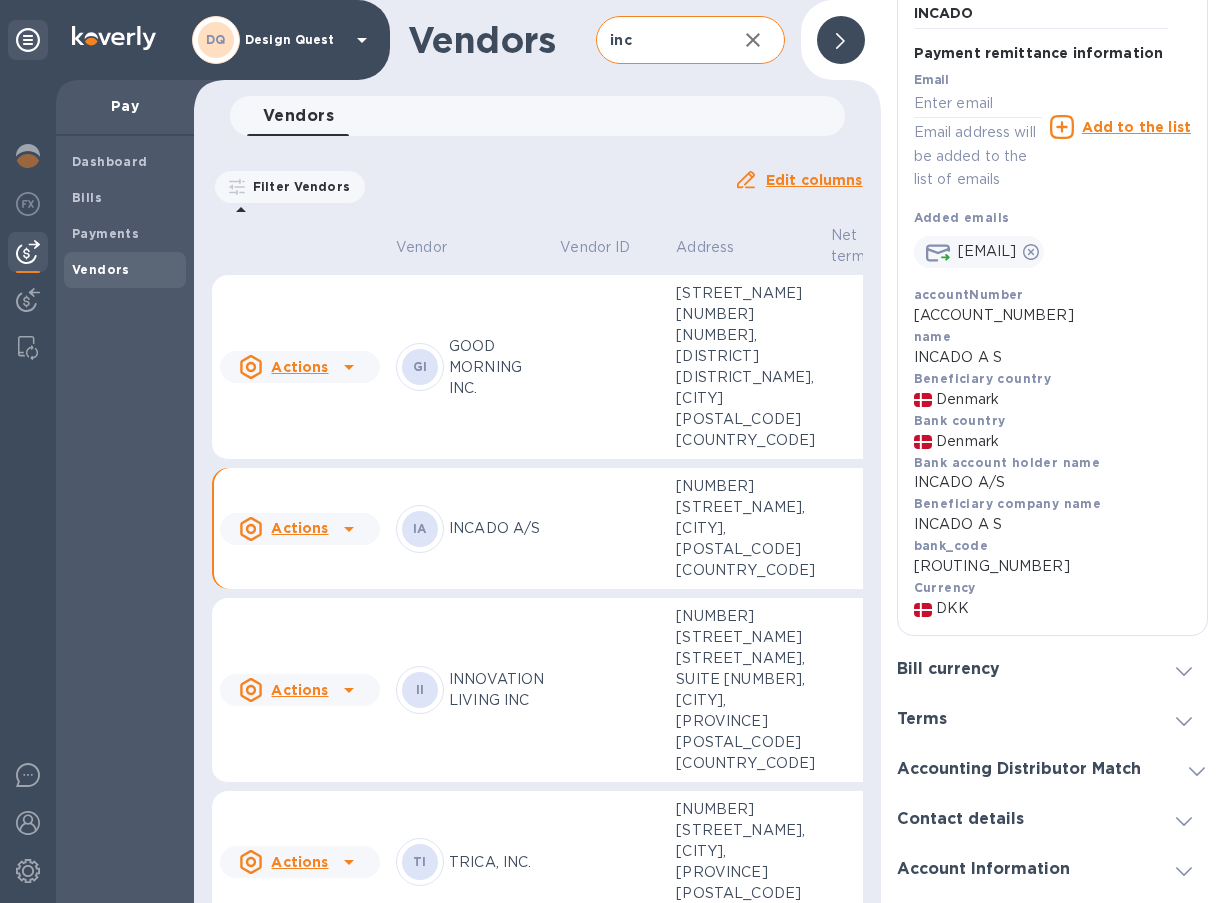 scroll, scrollTop: 421, scrollLeft: 0, axis: vertical 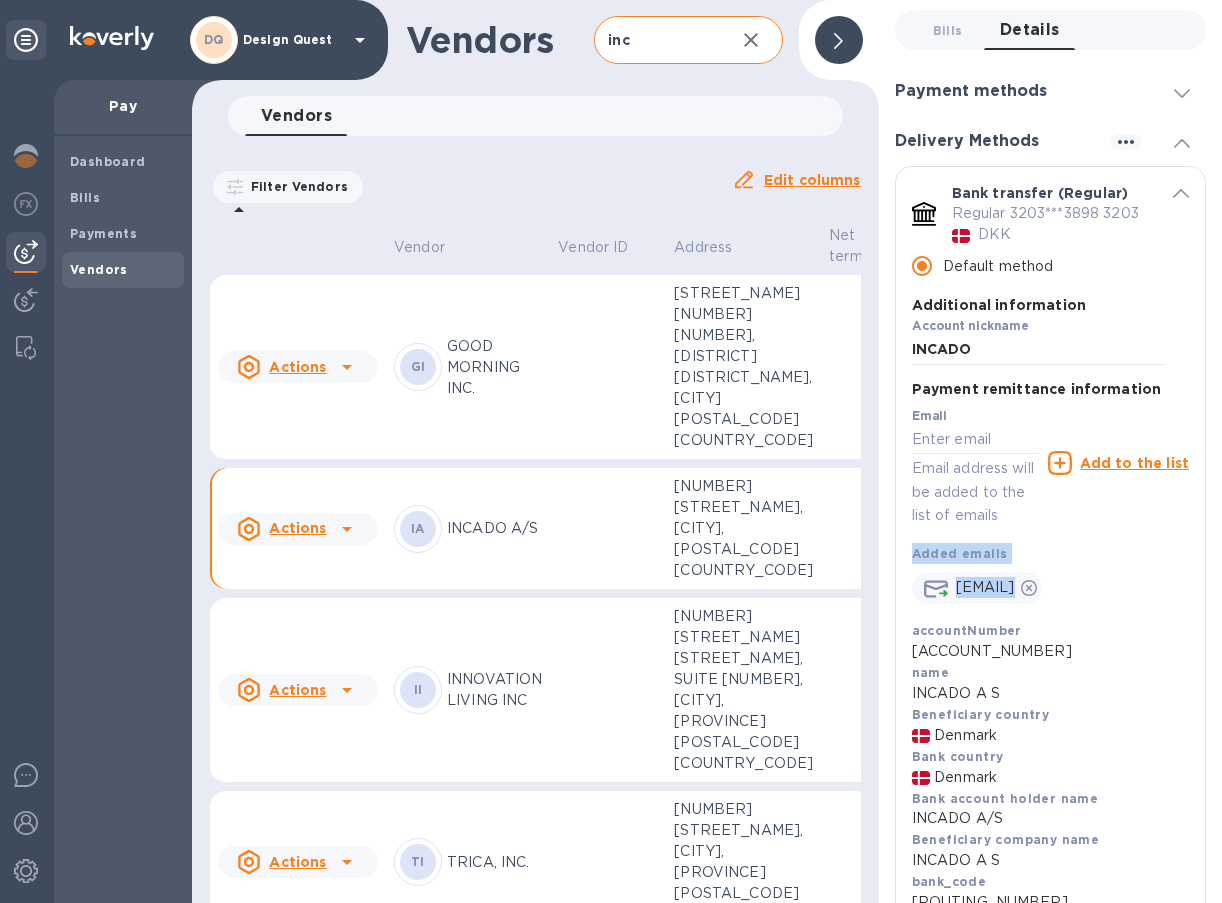 drag, startPoint x: 1215, startPoint y: 567, endPoint x: 1220, endPoint y: 500, distance: 67.18631 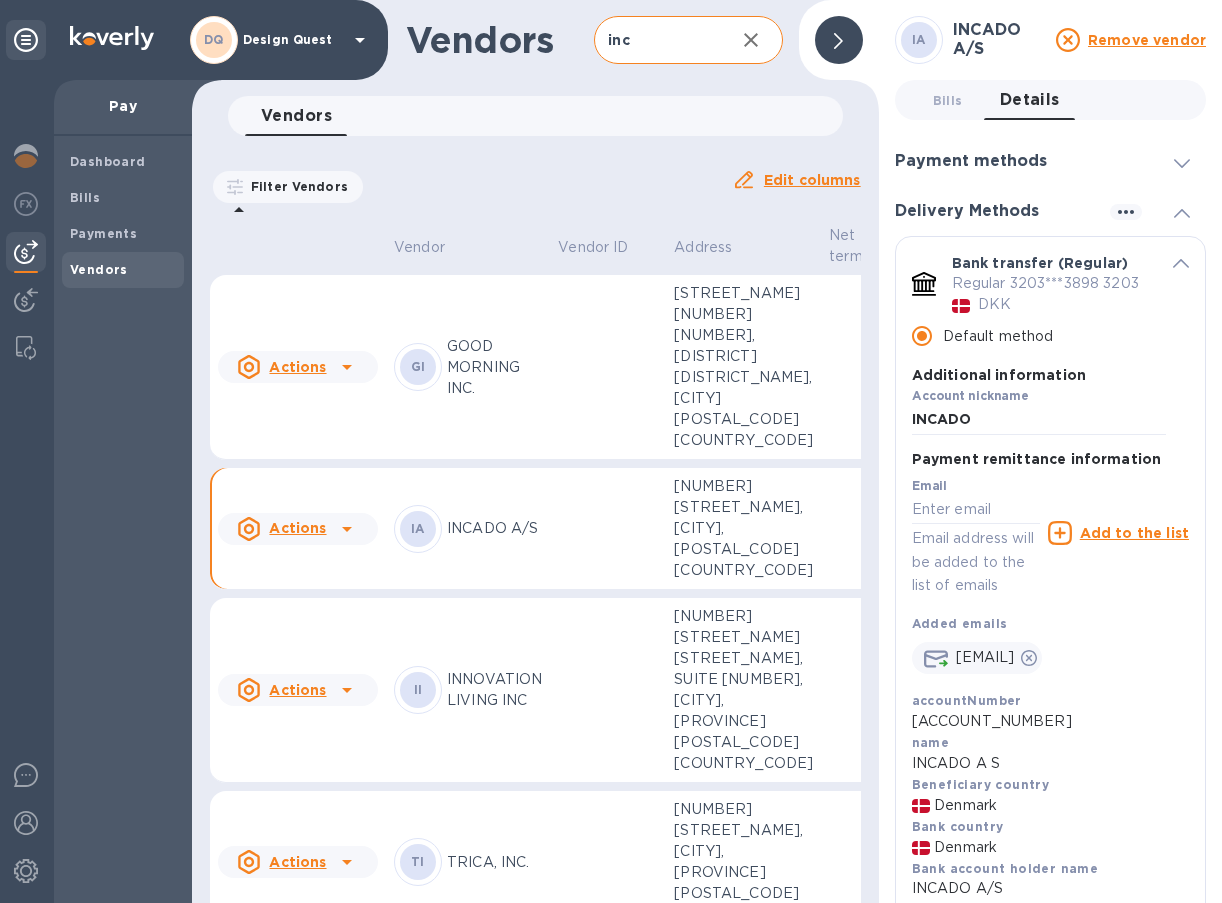 click on "Regular 3203***3898 3203" at bounding box center (1045, 283) 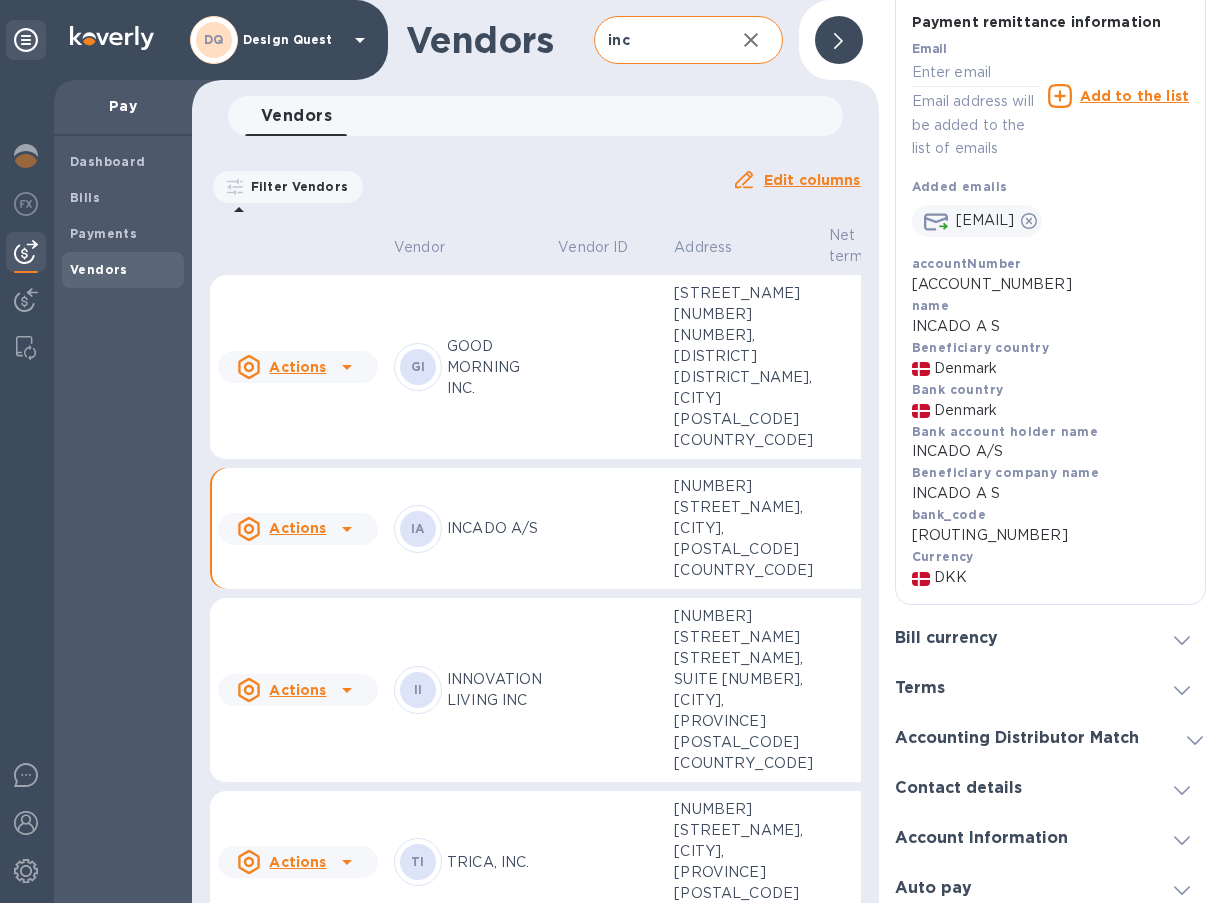 scroll, scrollTop: 447, scrollLeft: 0, axis: vertical 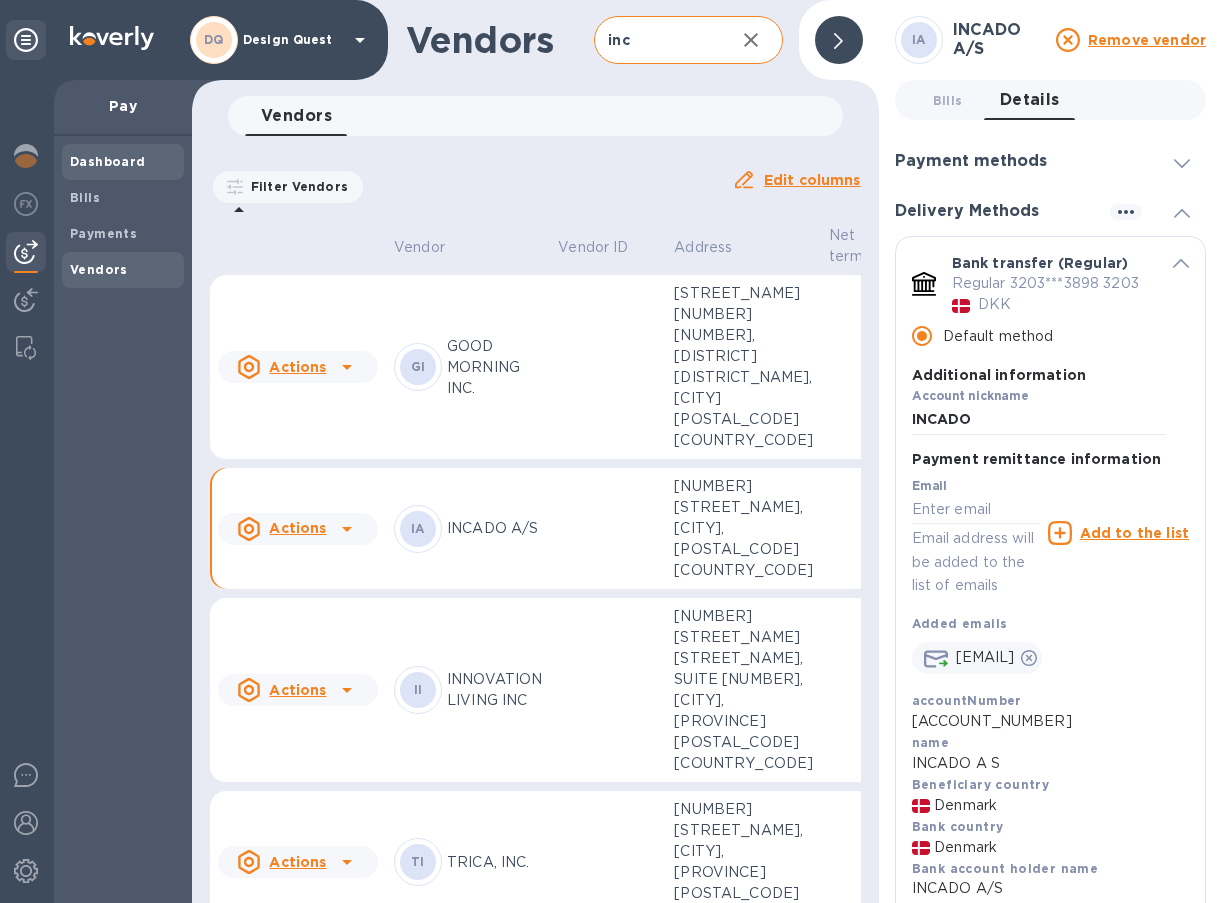 click on "Dashboard" at bounding box center (108, 161) 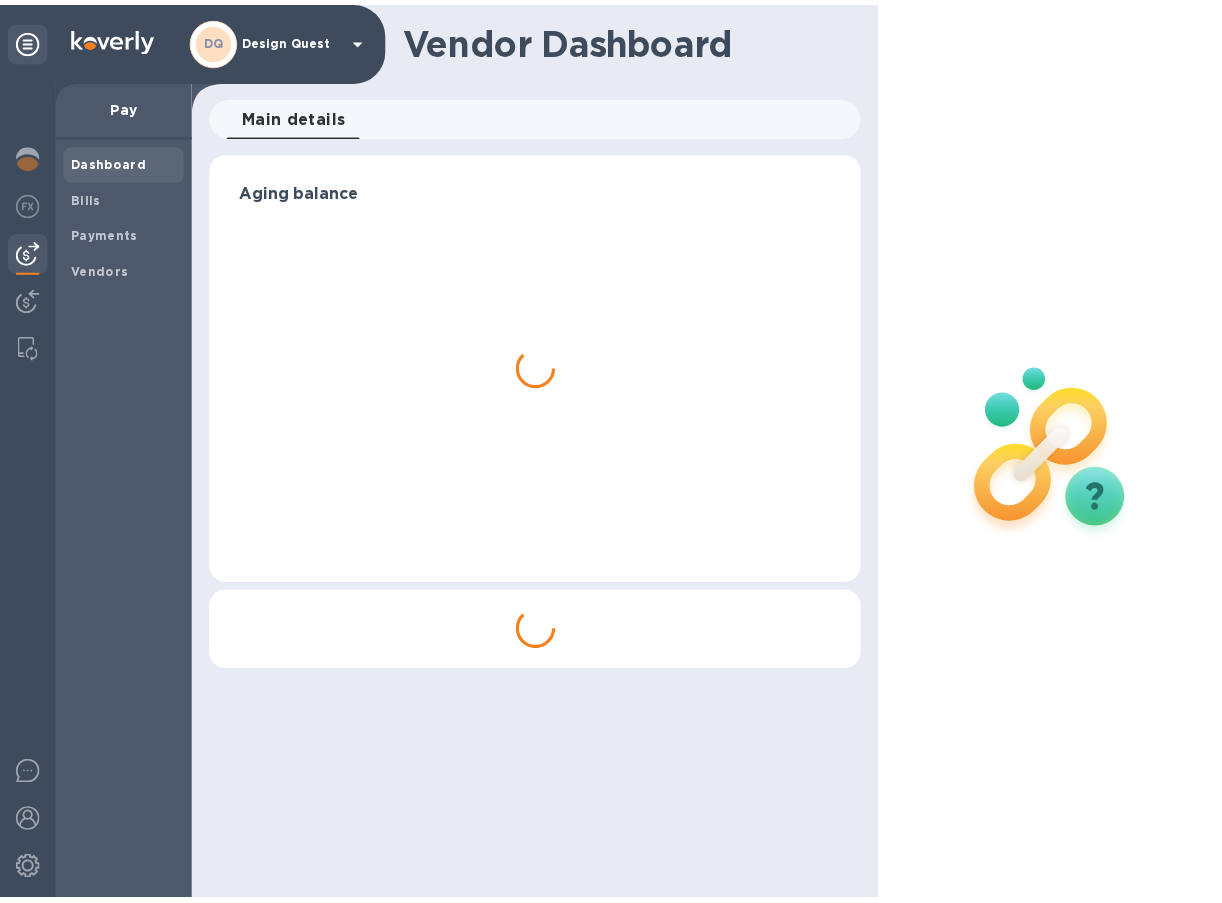 scroll, scrollTop: 0, scrollLeft: 0, axis: both 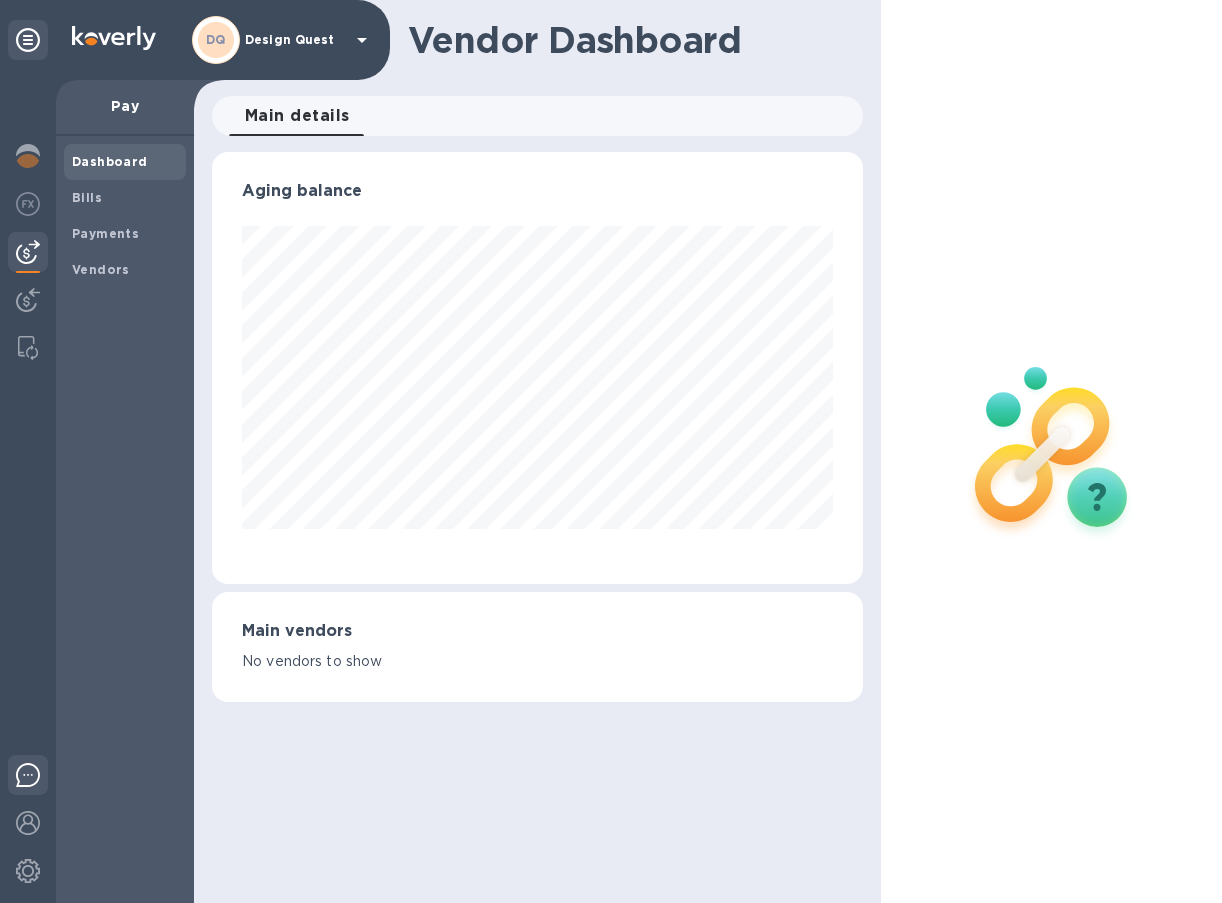 click at bounding box center (28, 775) 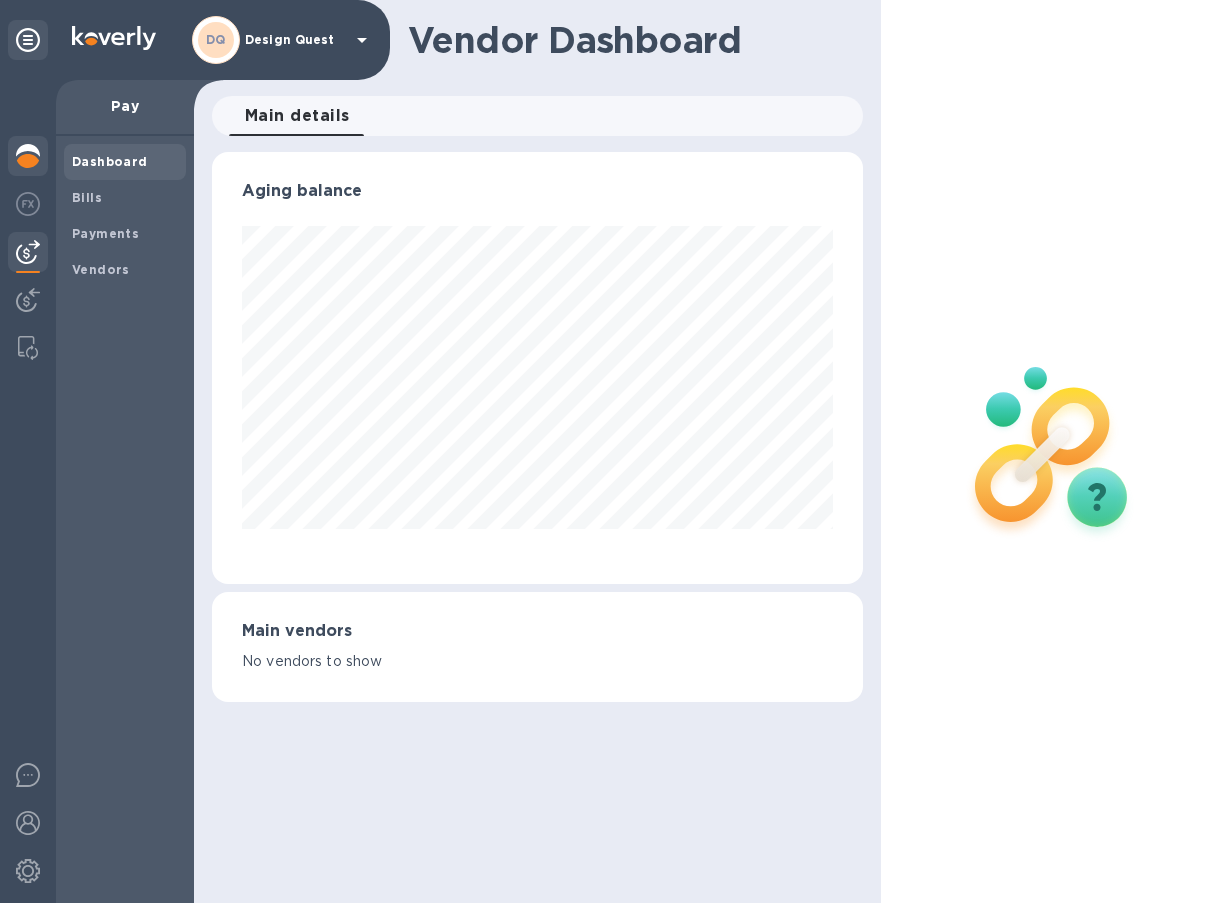 click at bounding box center (28, 156) 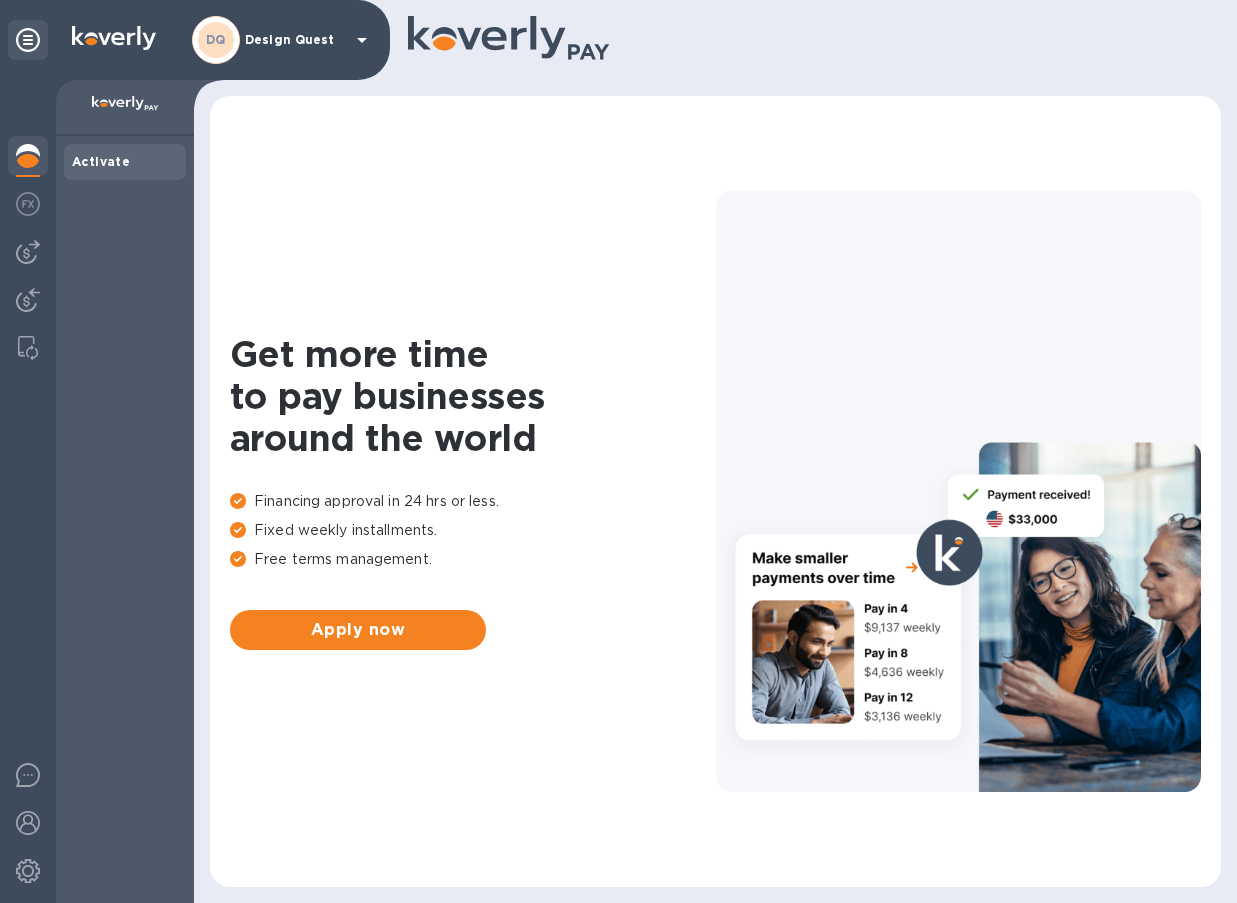 click 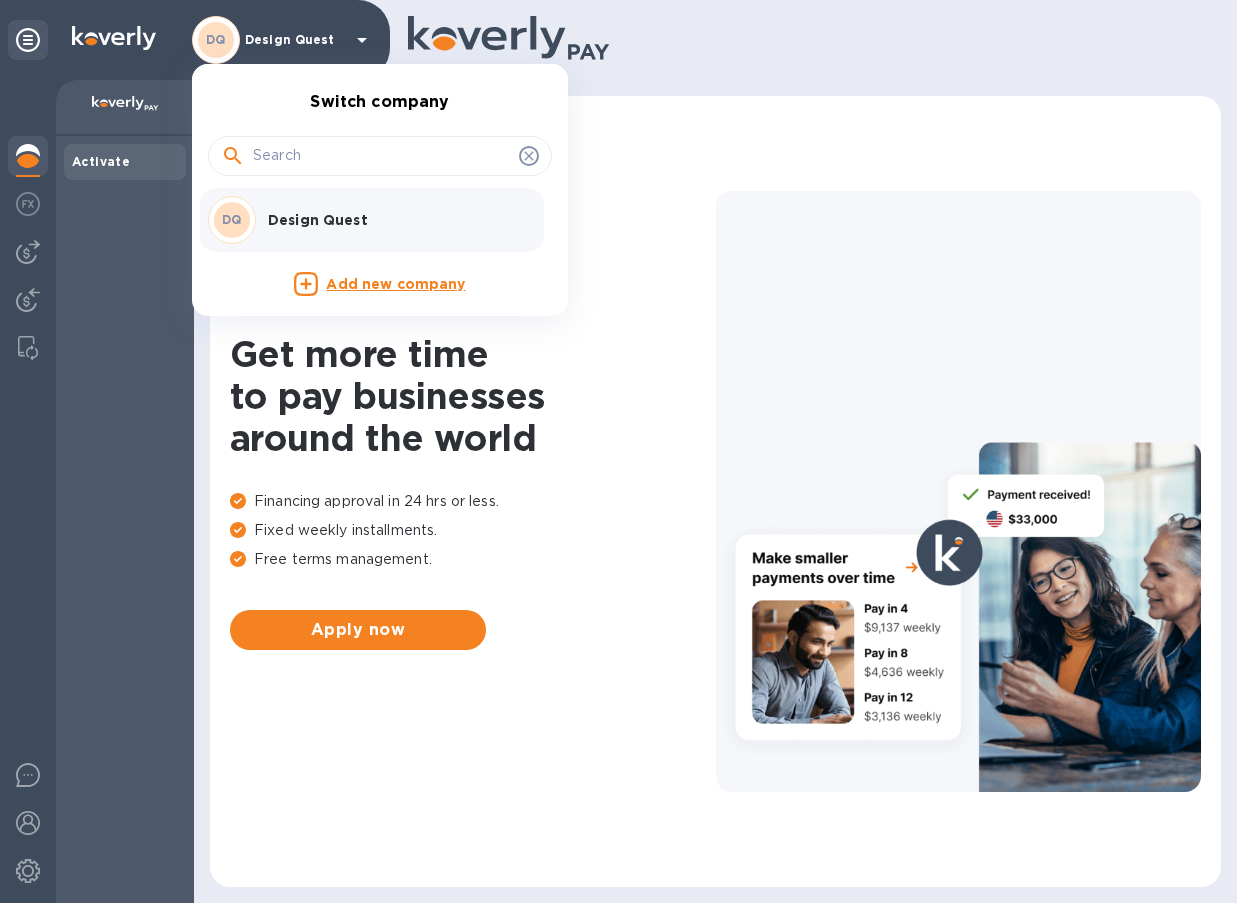click at bounding box center [618, 451] 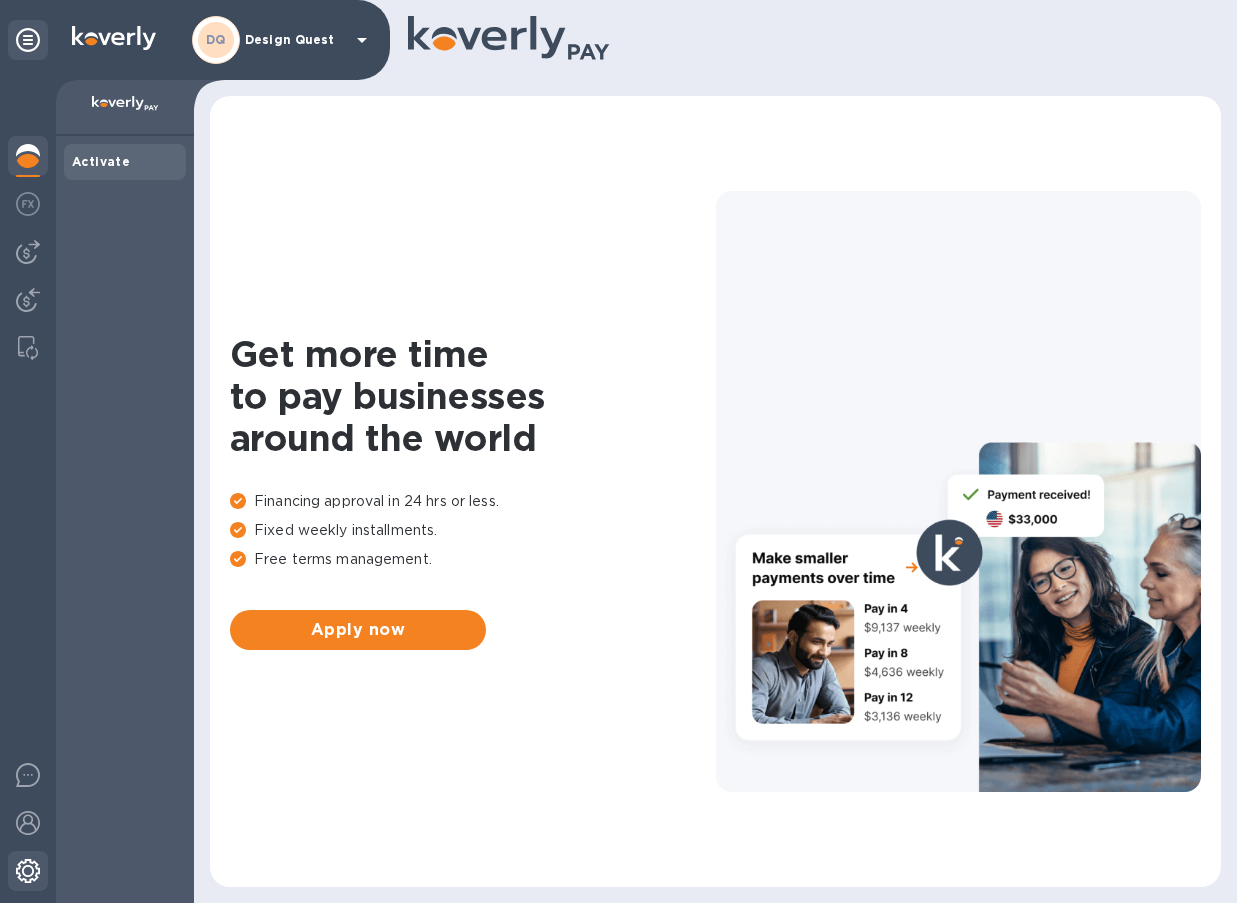 click at bounding box center (28, 871) 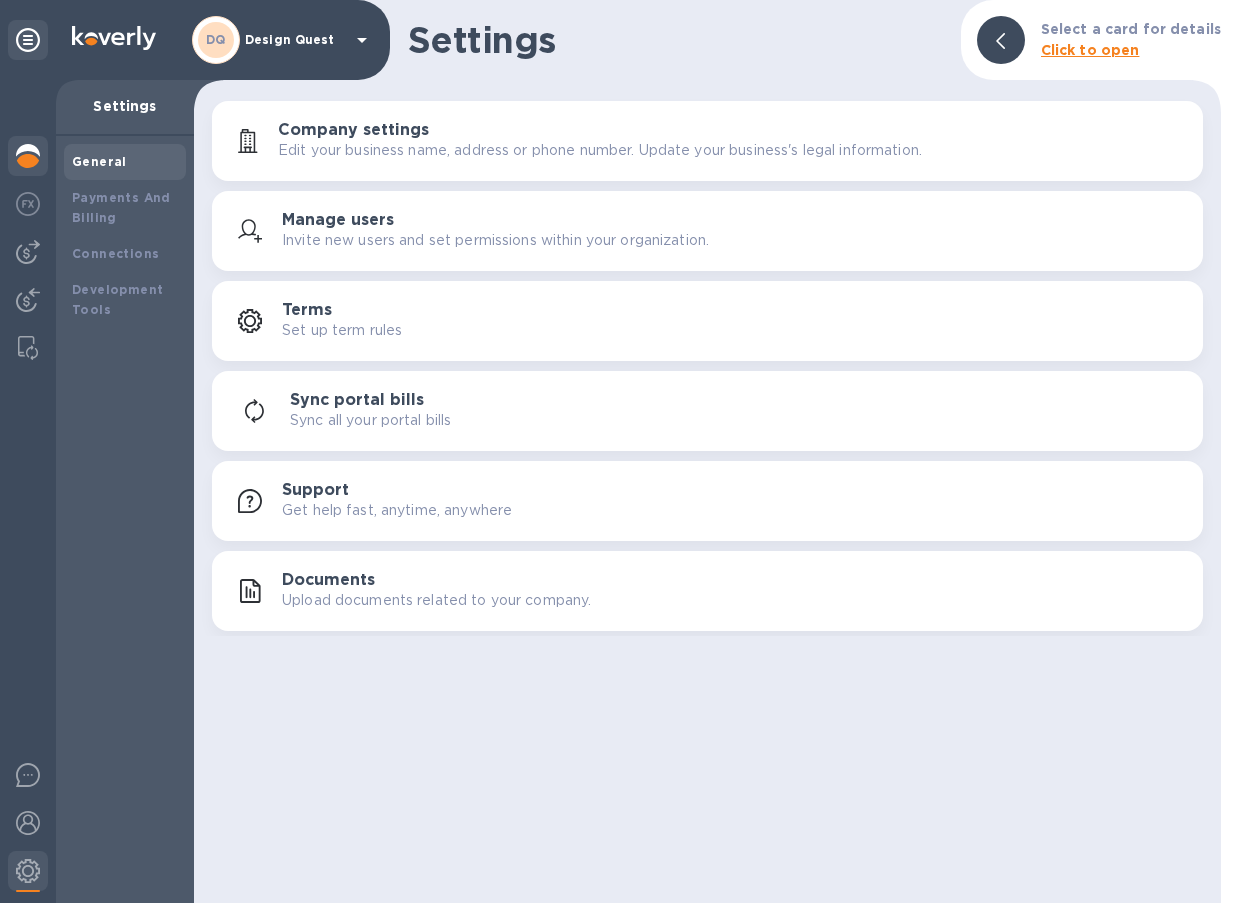 click at bounding box center [28, 156] 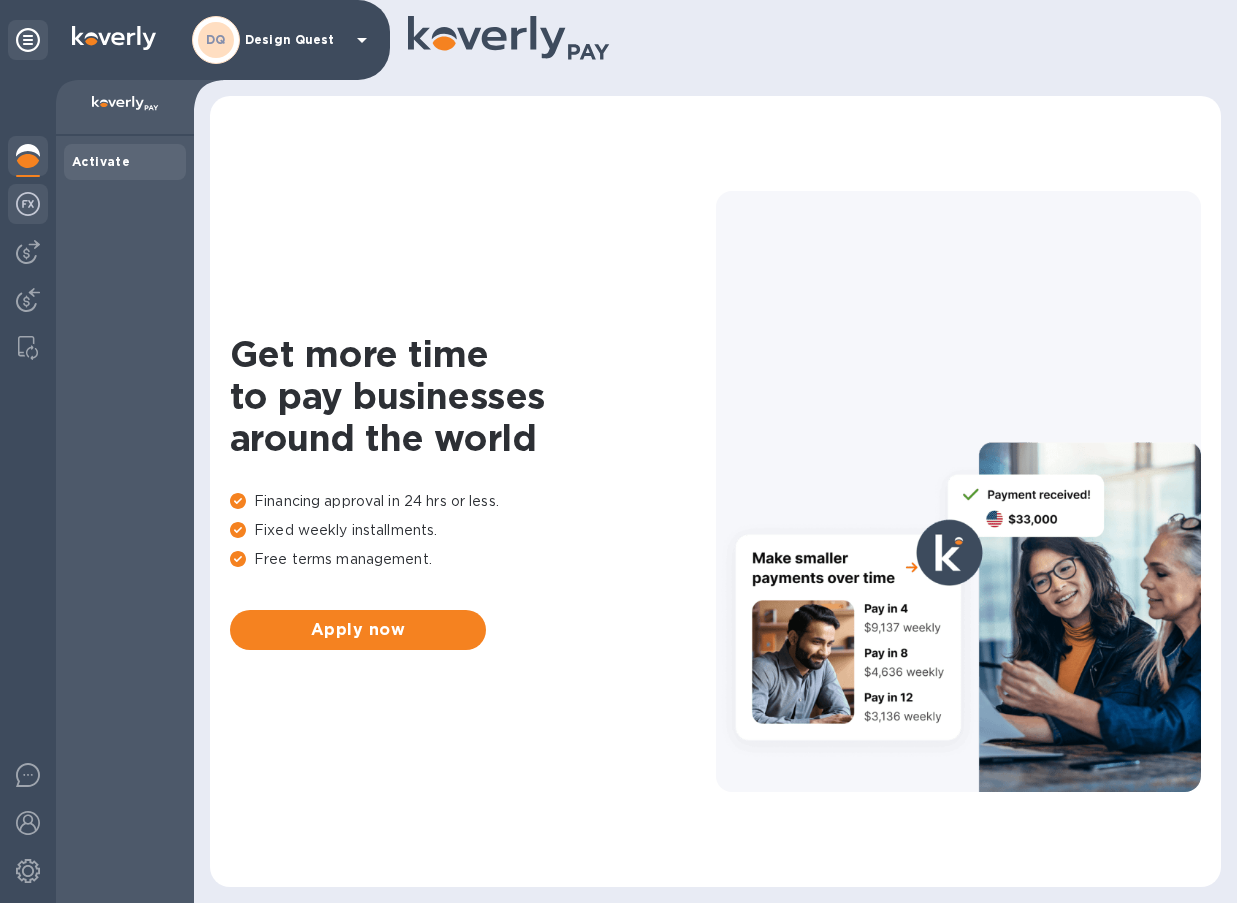 click at bounding box center [28, 204] 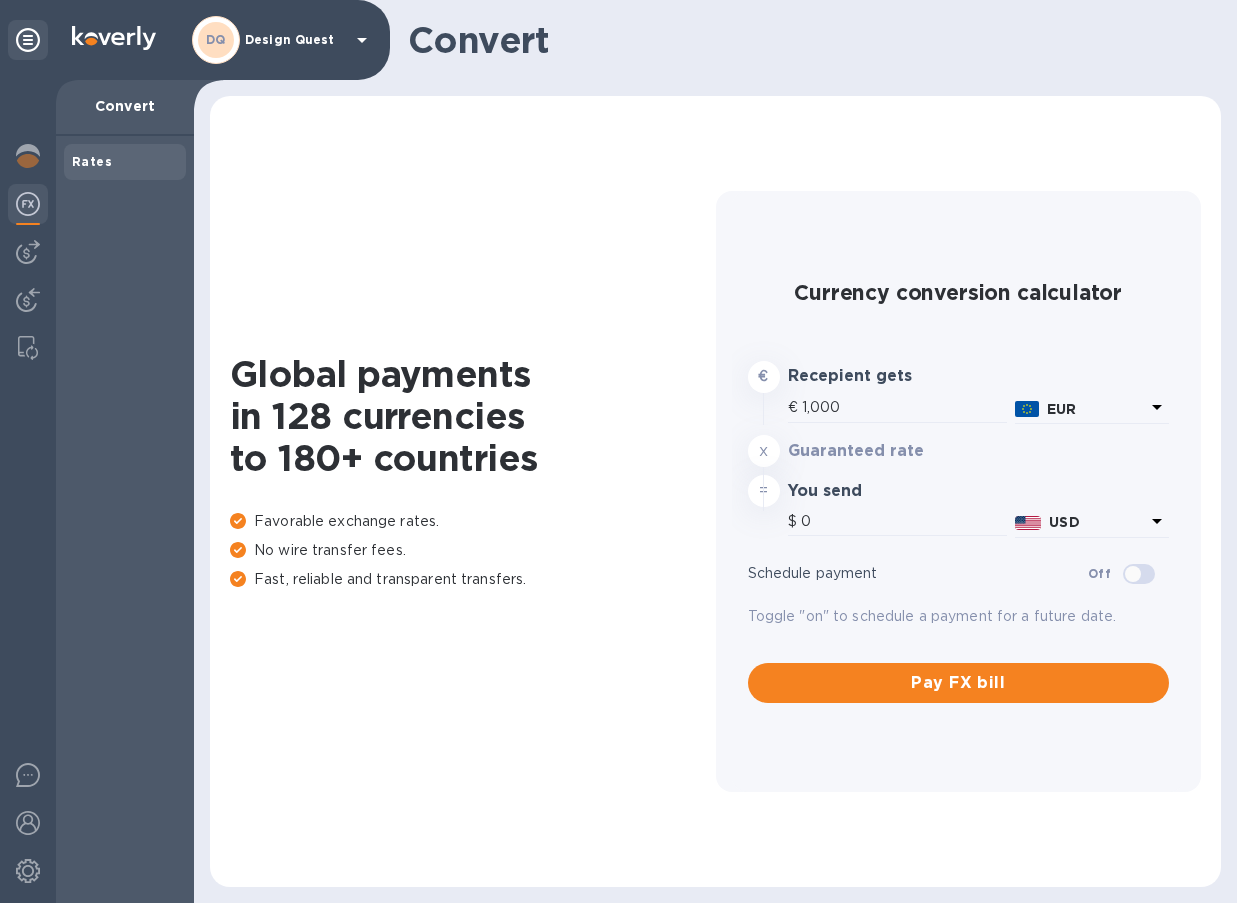 type on "1,159.77" 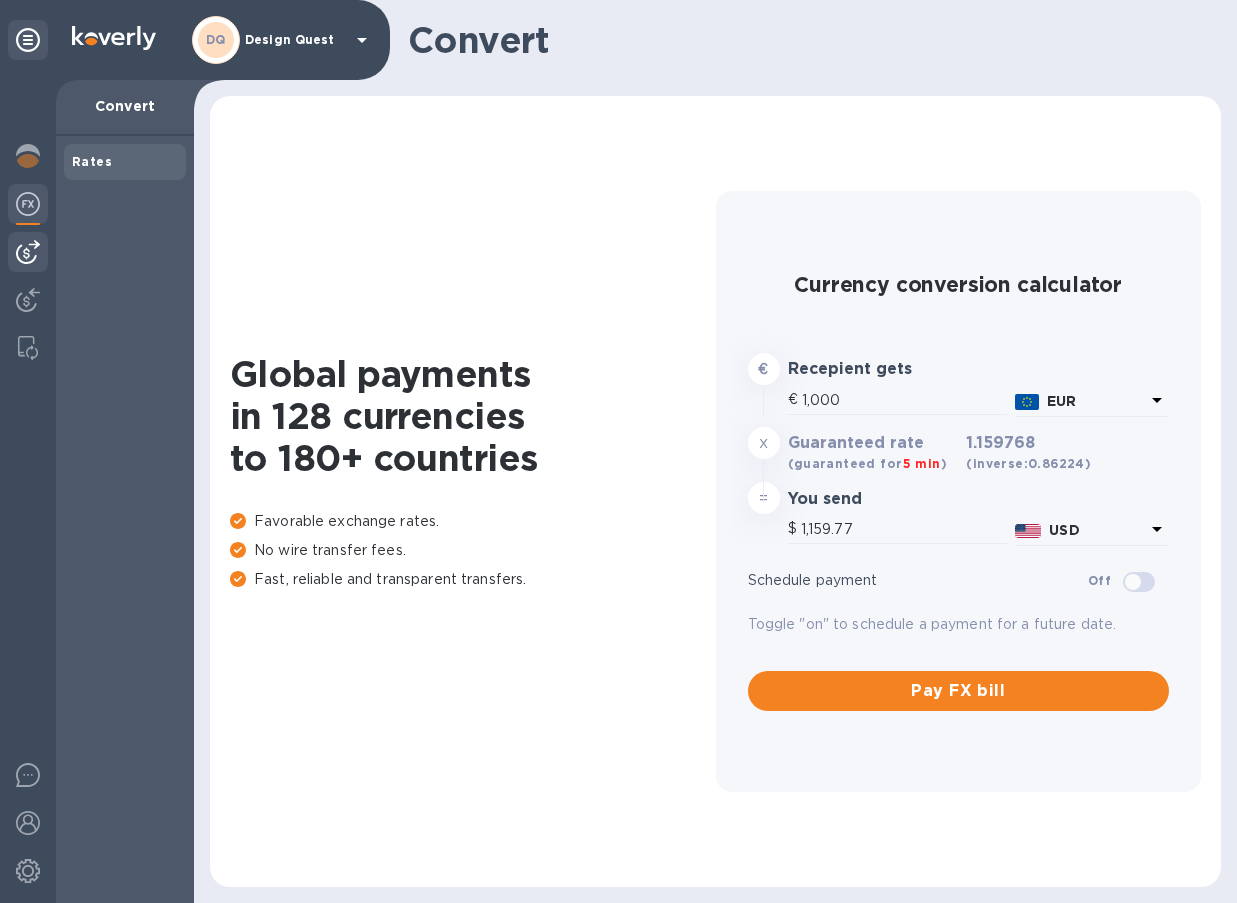 click at bounding box center [28, 252] 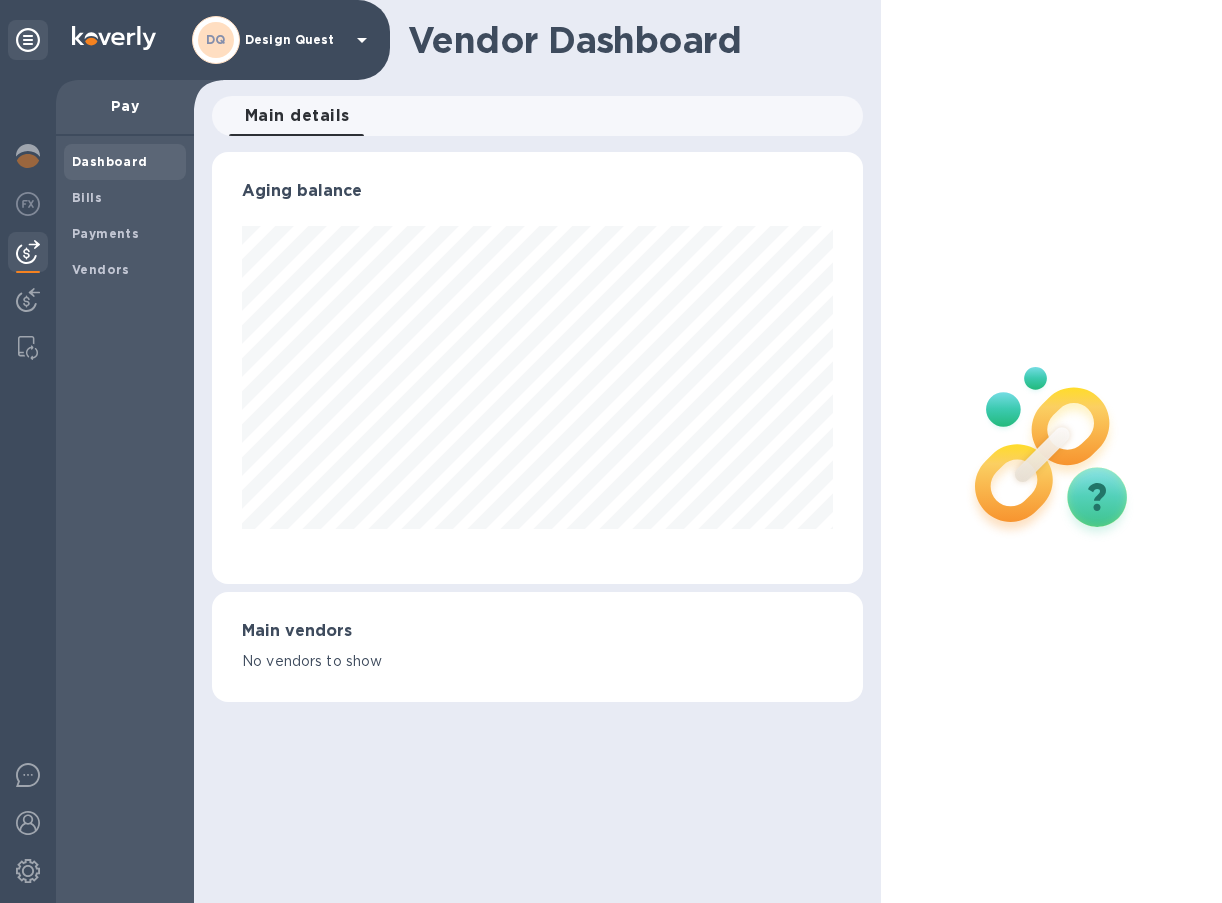 scroll, scrollTop: 999568, scrollLeft: 999349, axis: both 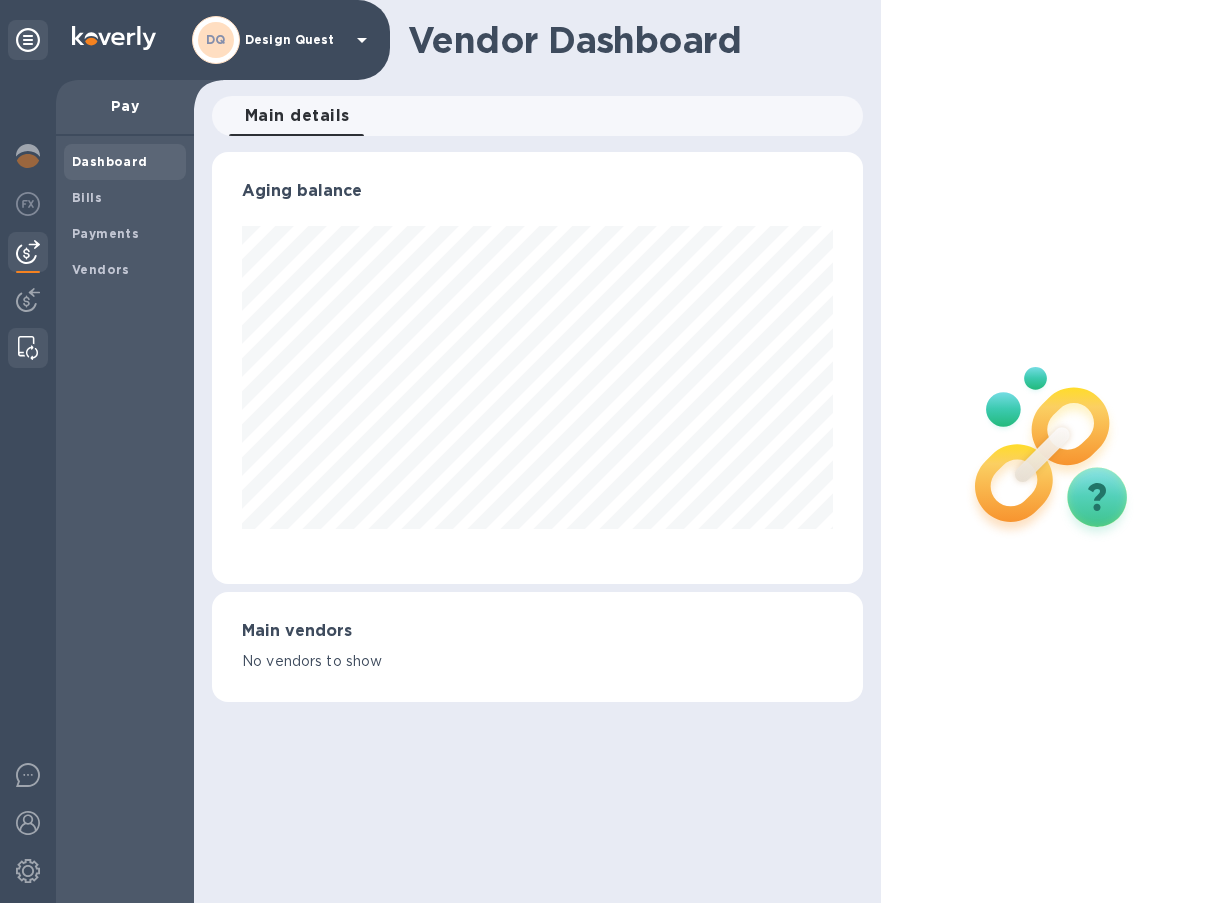 click at bounding box center [28, 348] 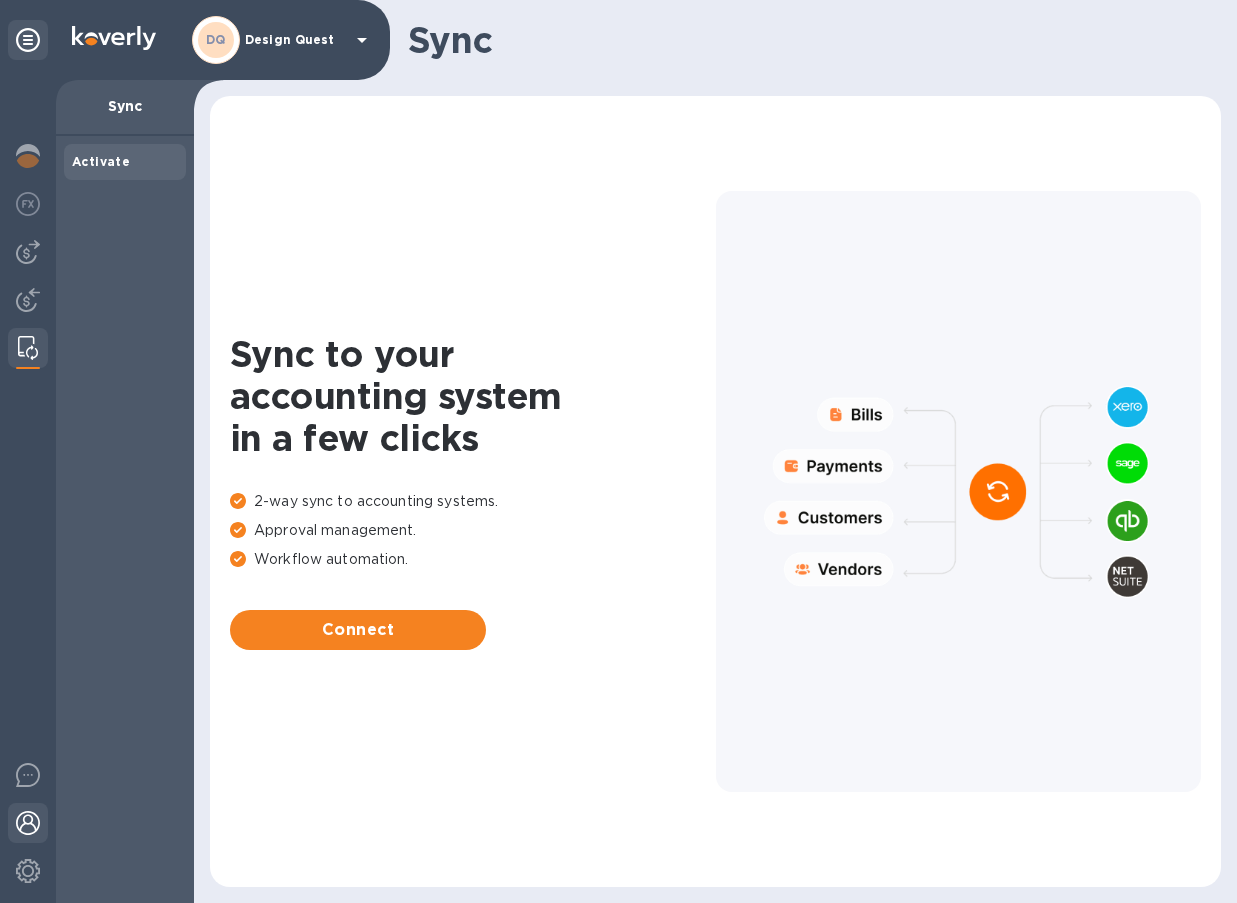 click at bounding box center [28, 823] 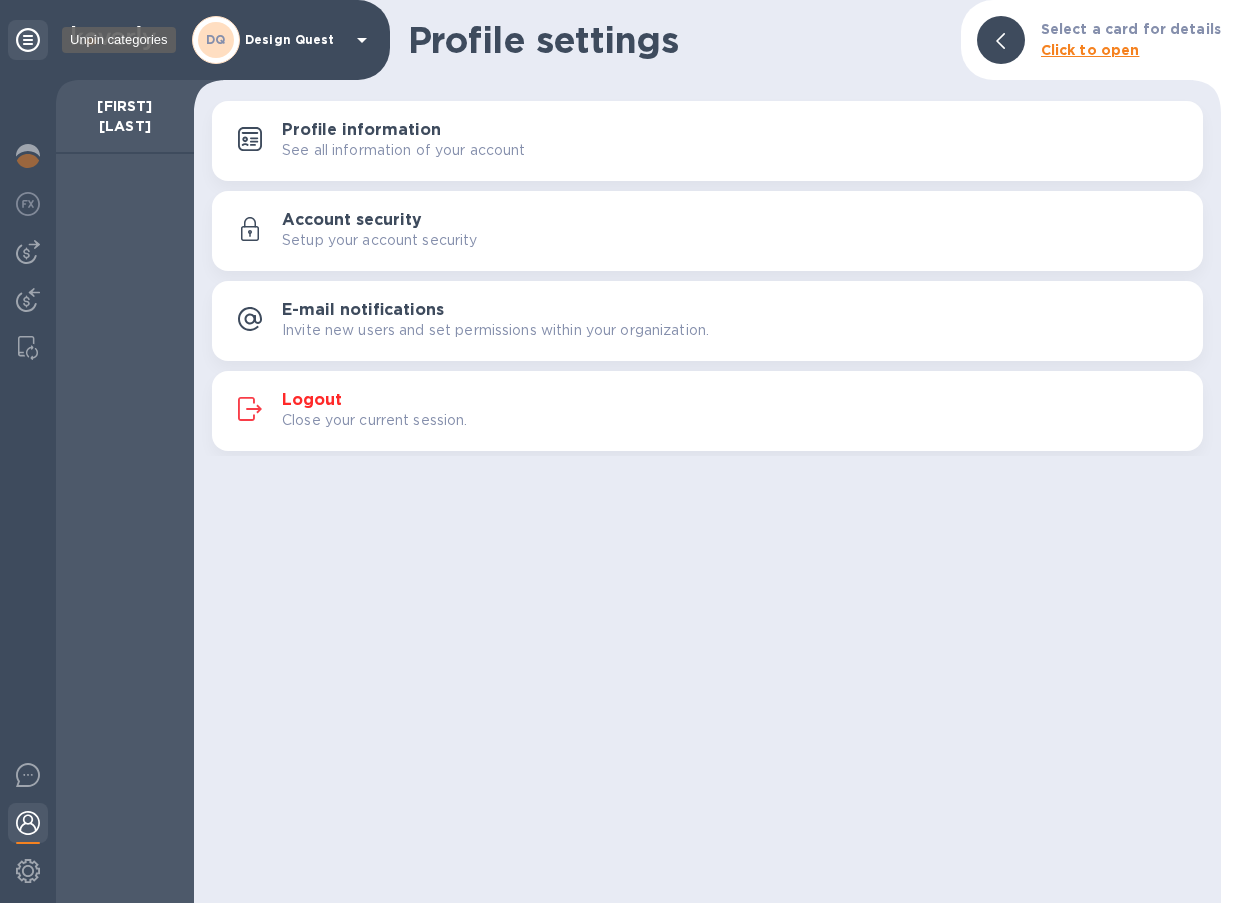 click 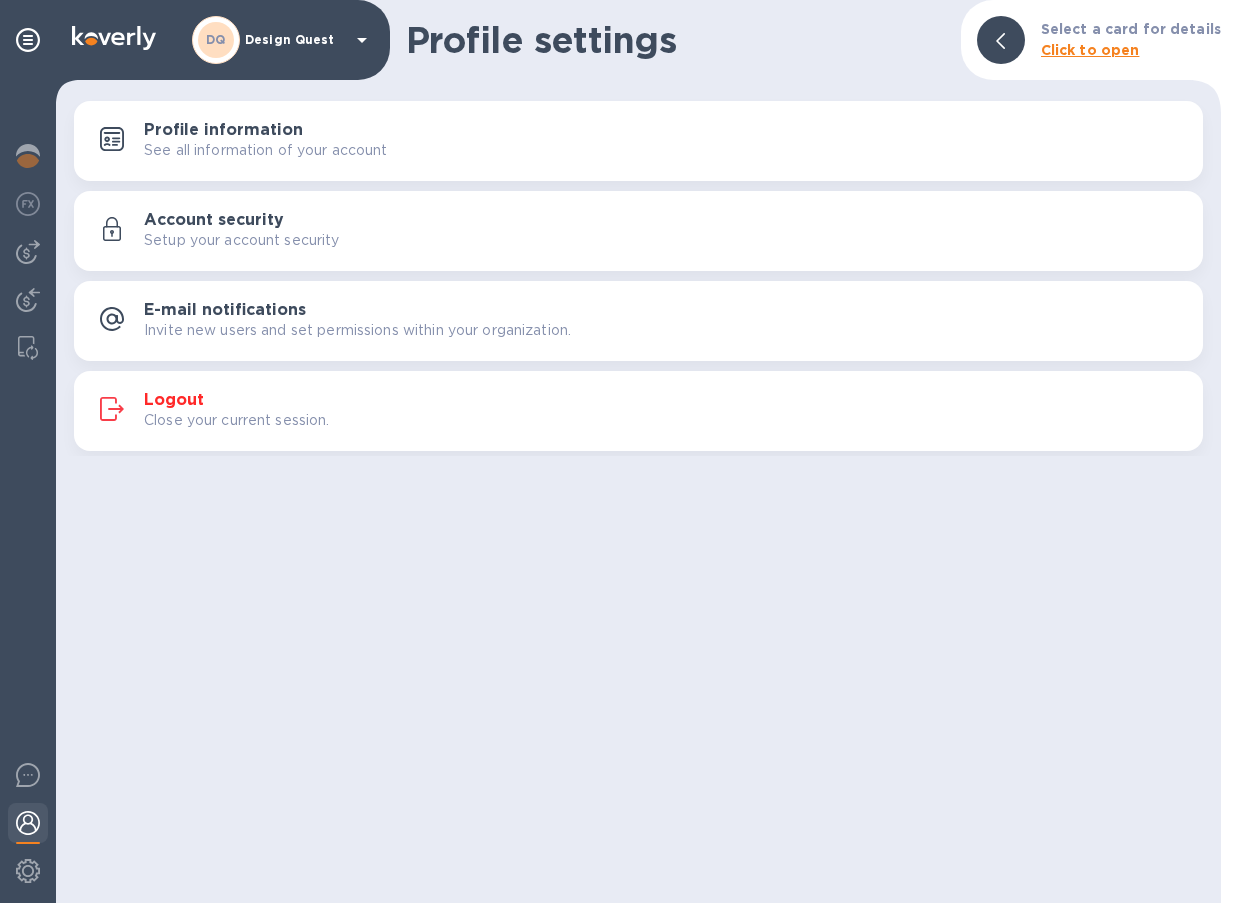 click at bounding box center [114, 38] 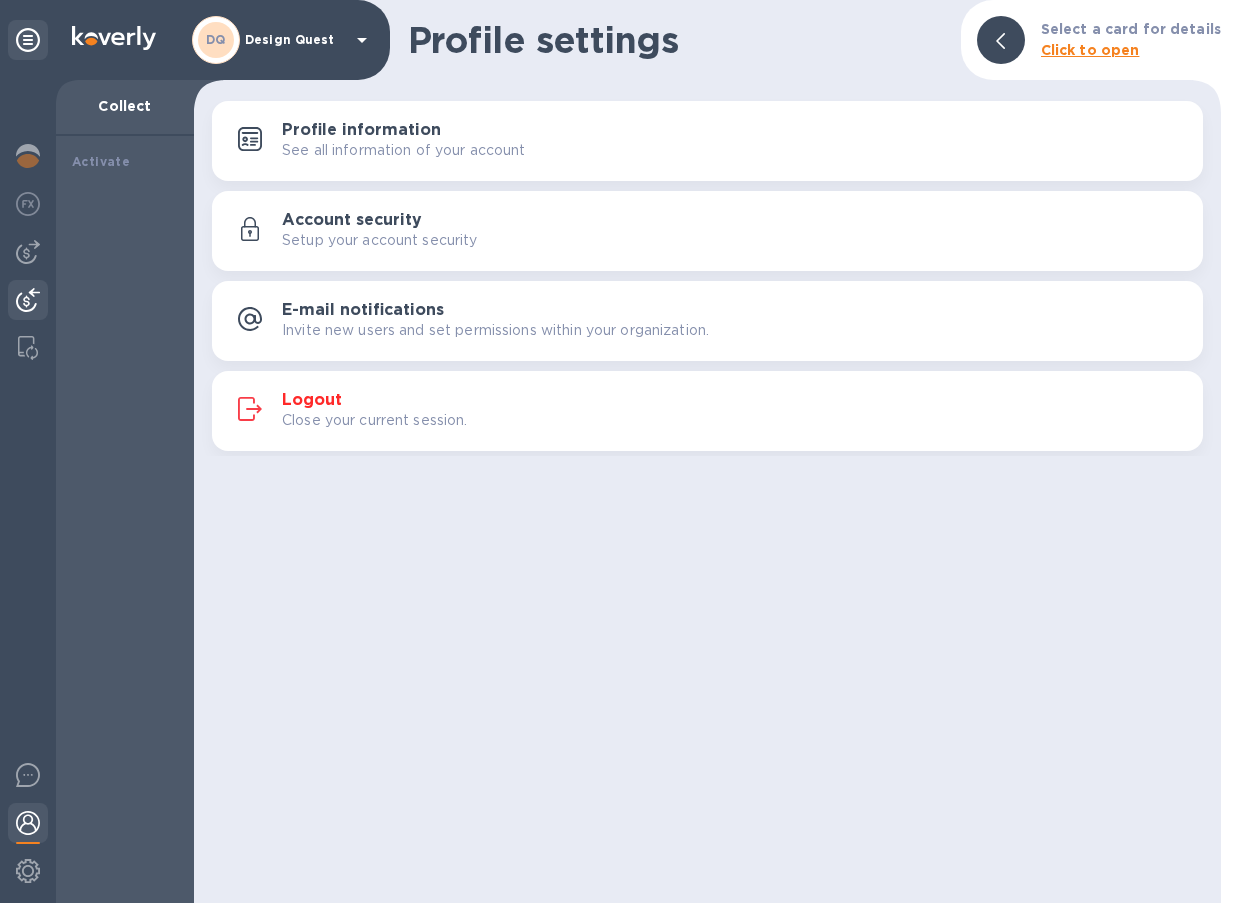 click at bounding box center (28, 300) 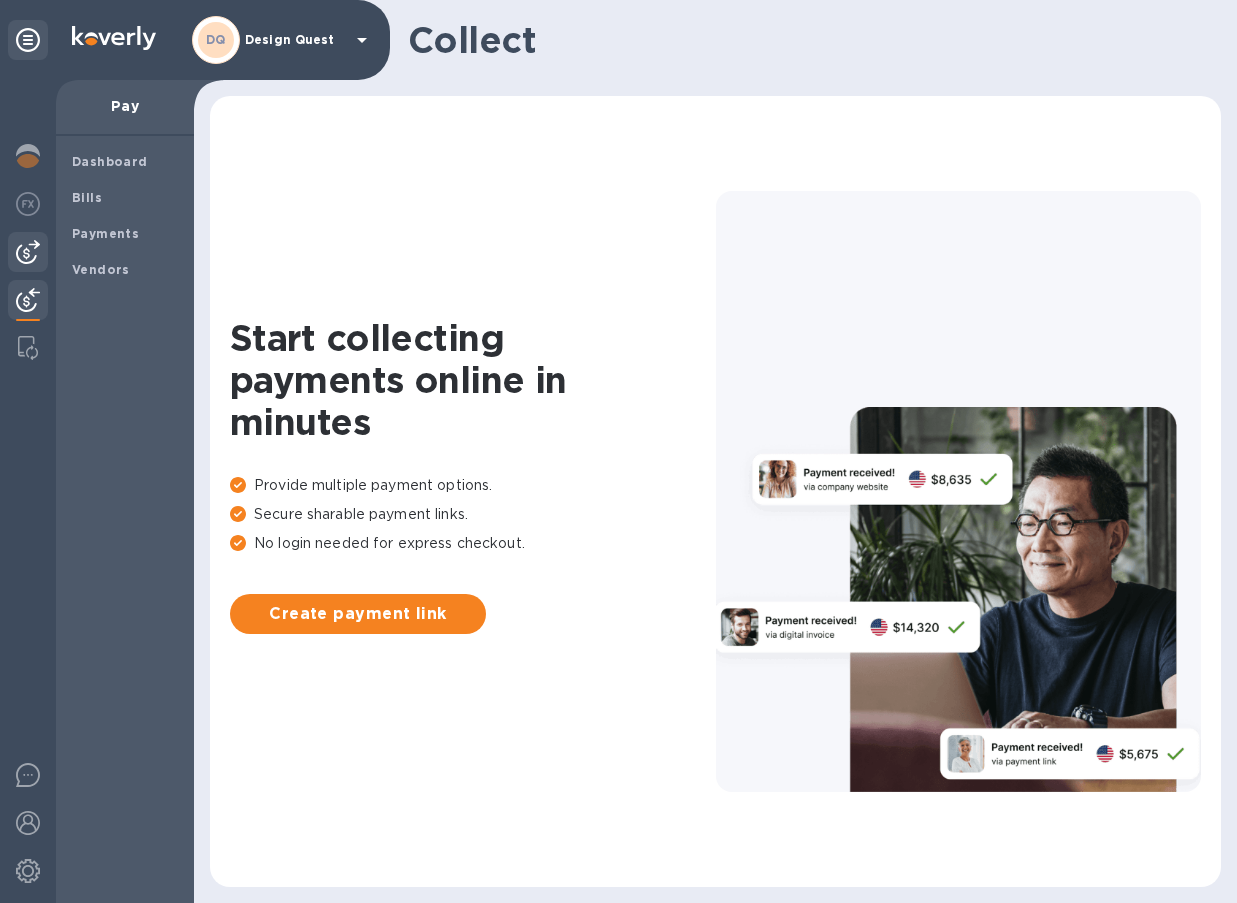 click at bounding box center (28, 252) 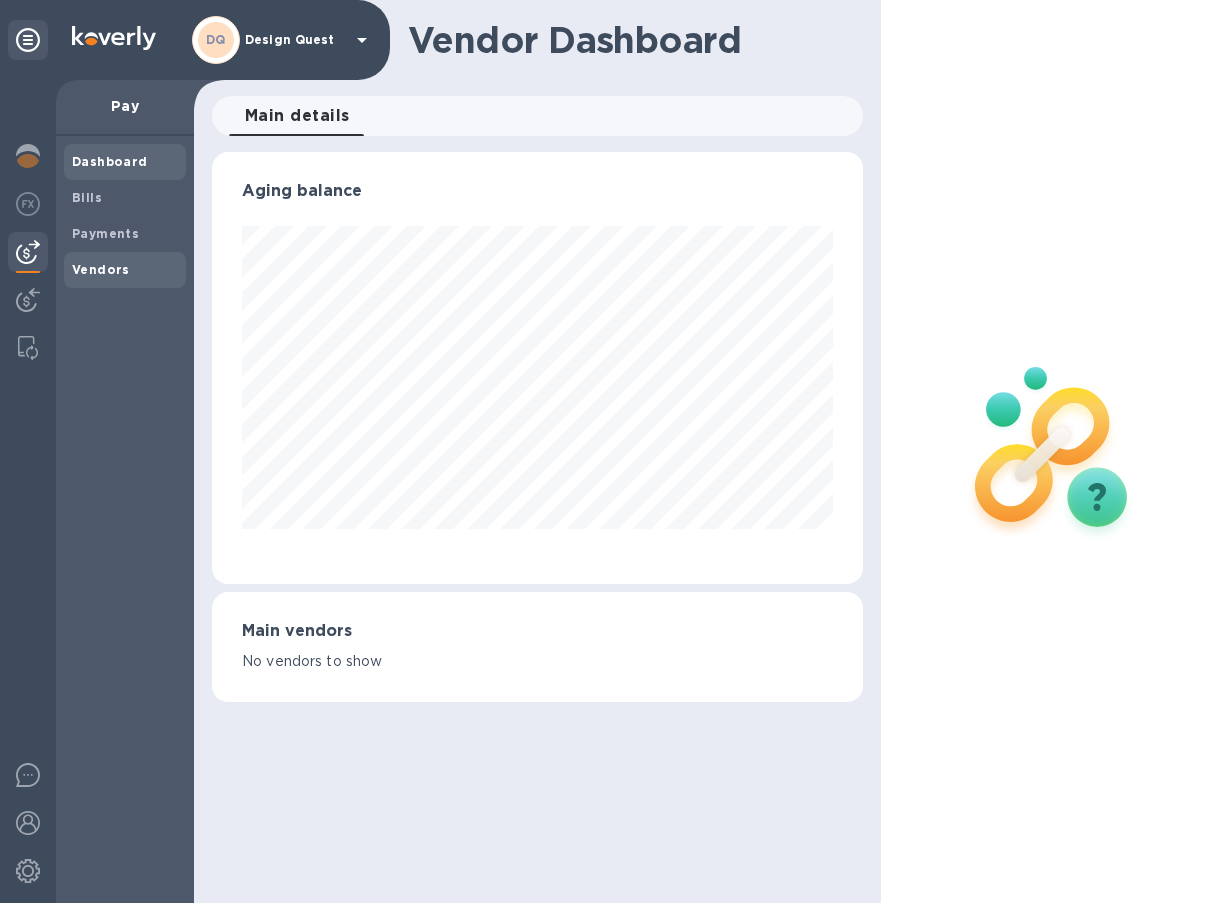 scroll, scrollTop: 999568, scrollLeft: 999349, axis: both 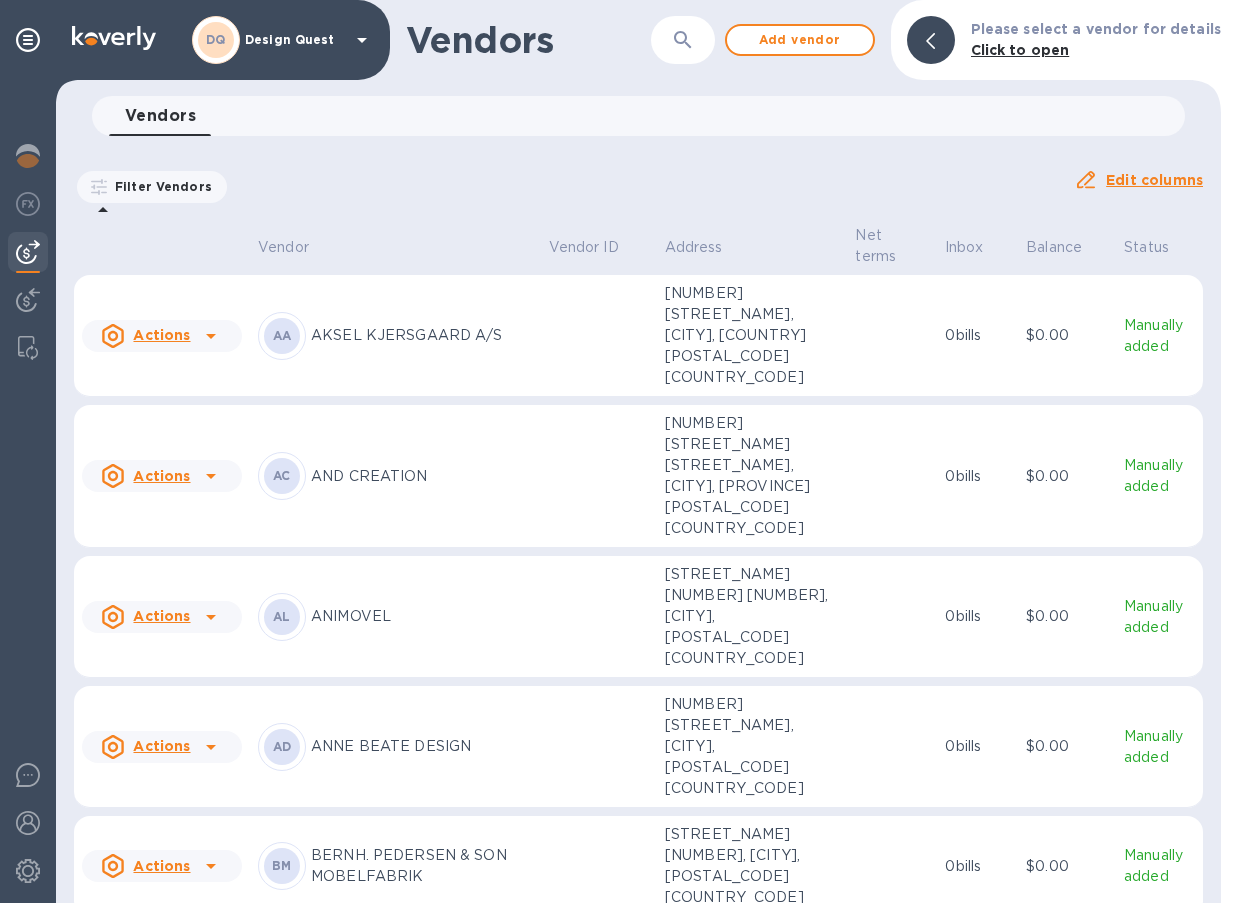 click 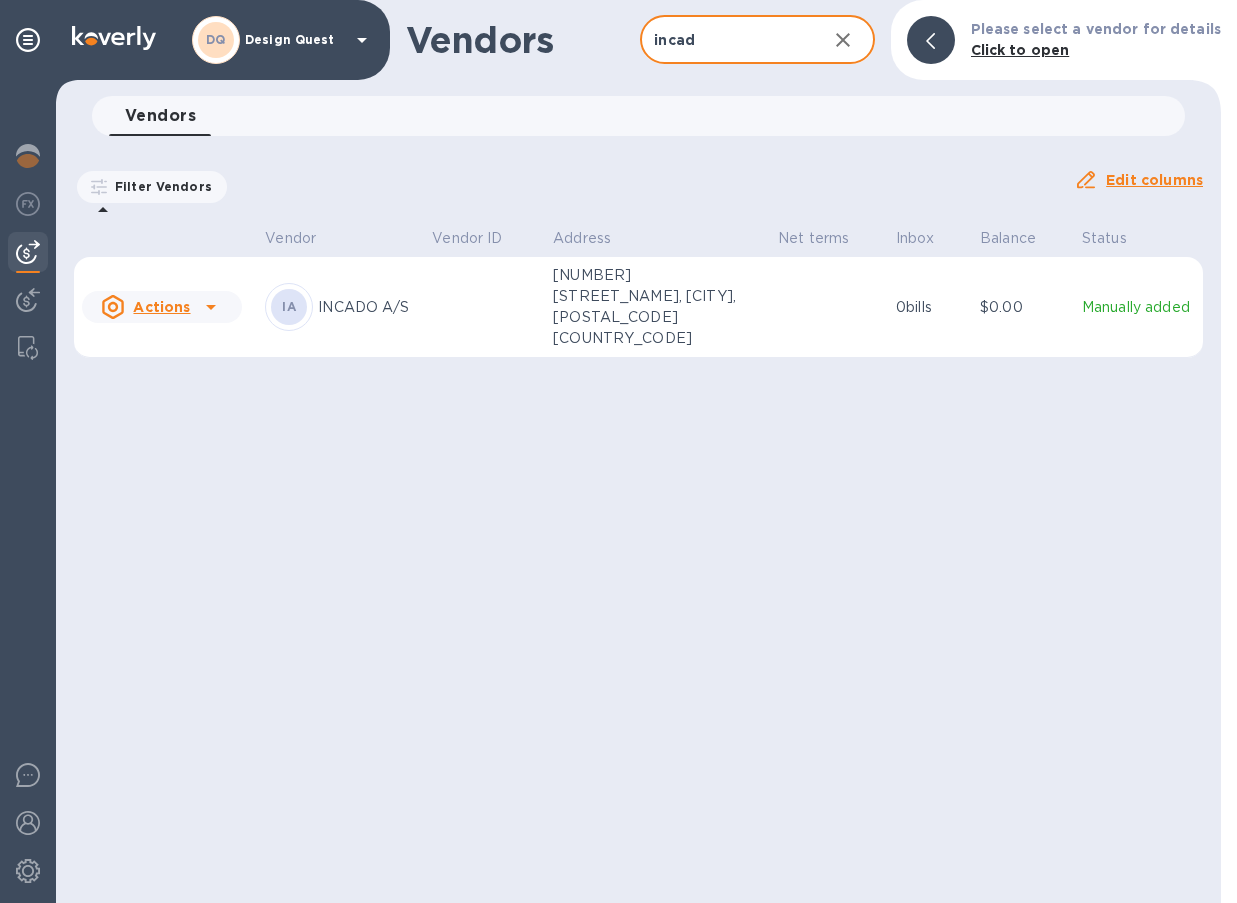 type on "incad" 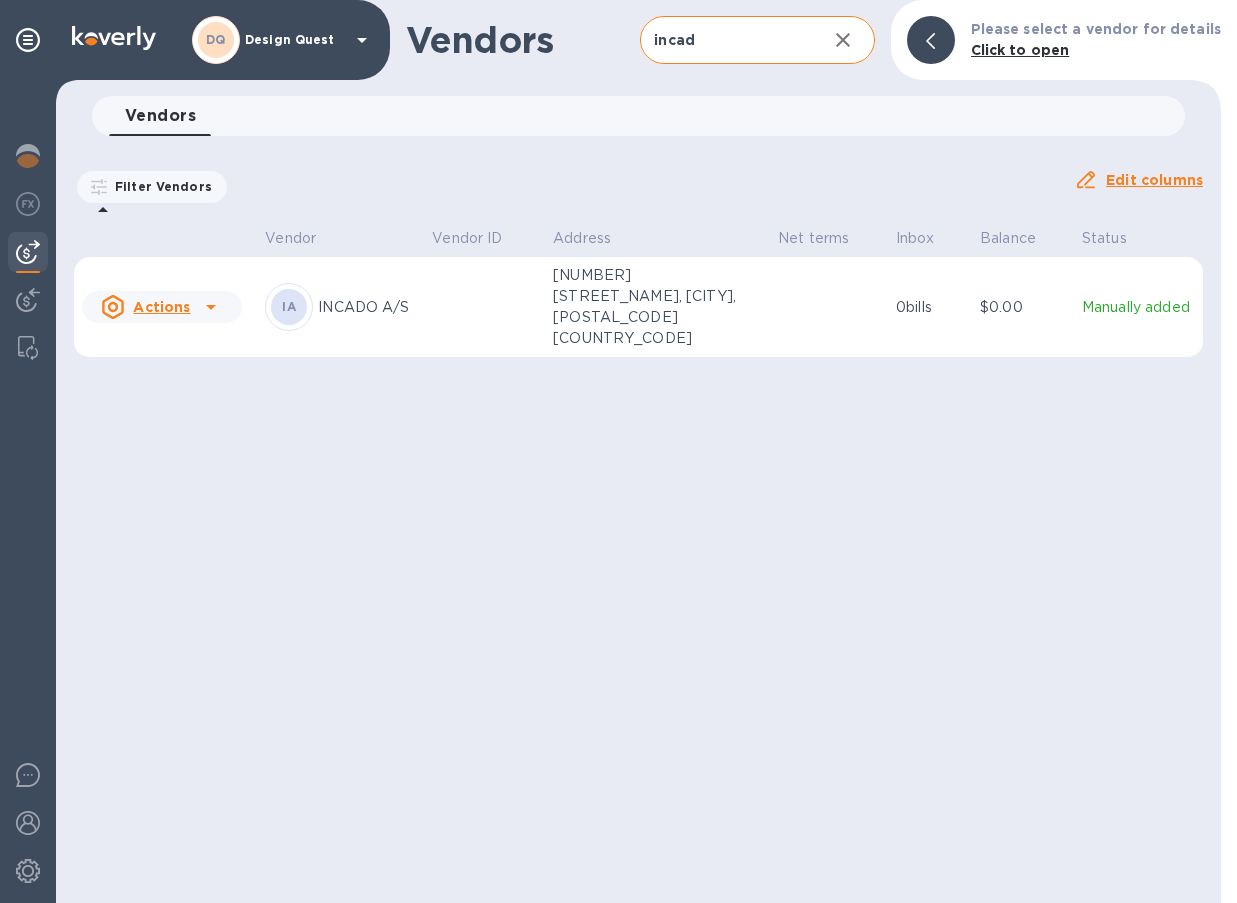 click on "INCADO A/S" at bounding box center (367, 307) 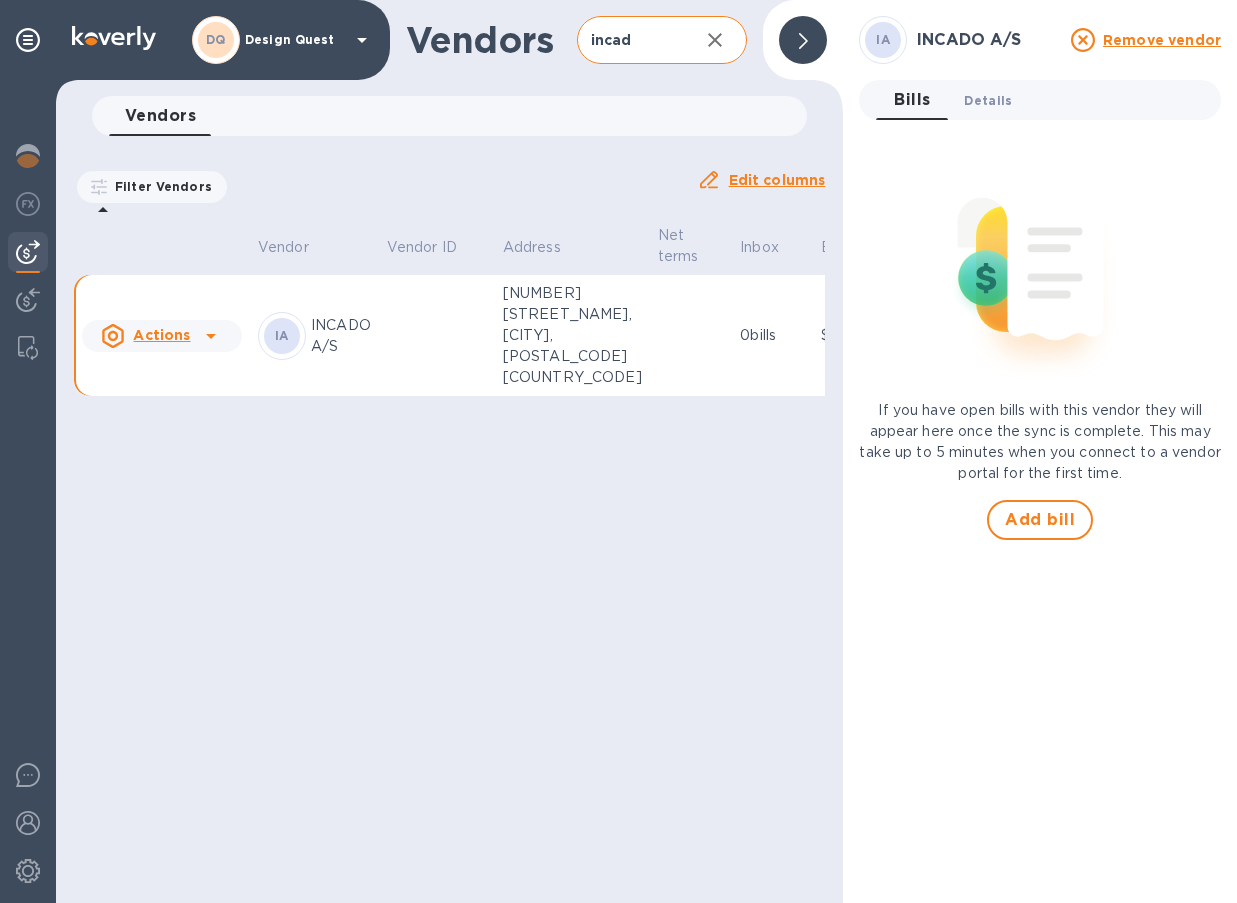click on "Details 0" at bounding box center [988, 100] 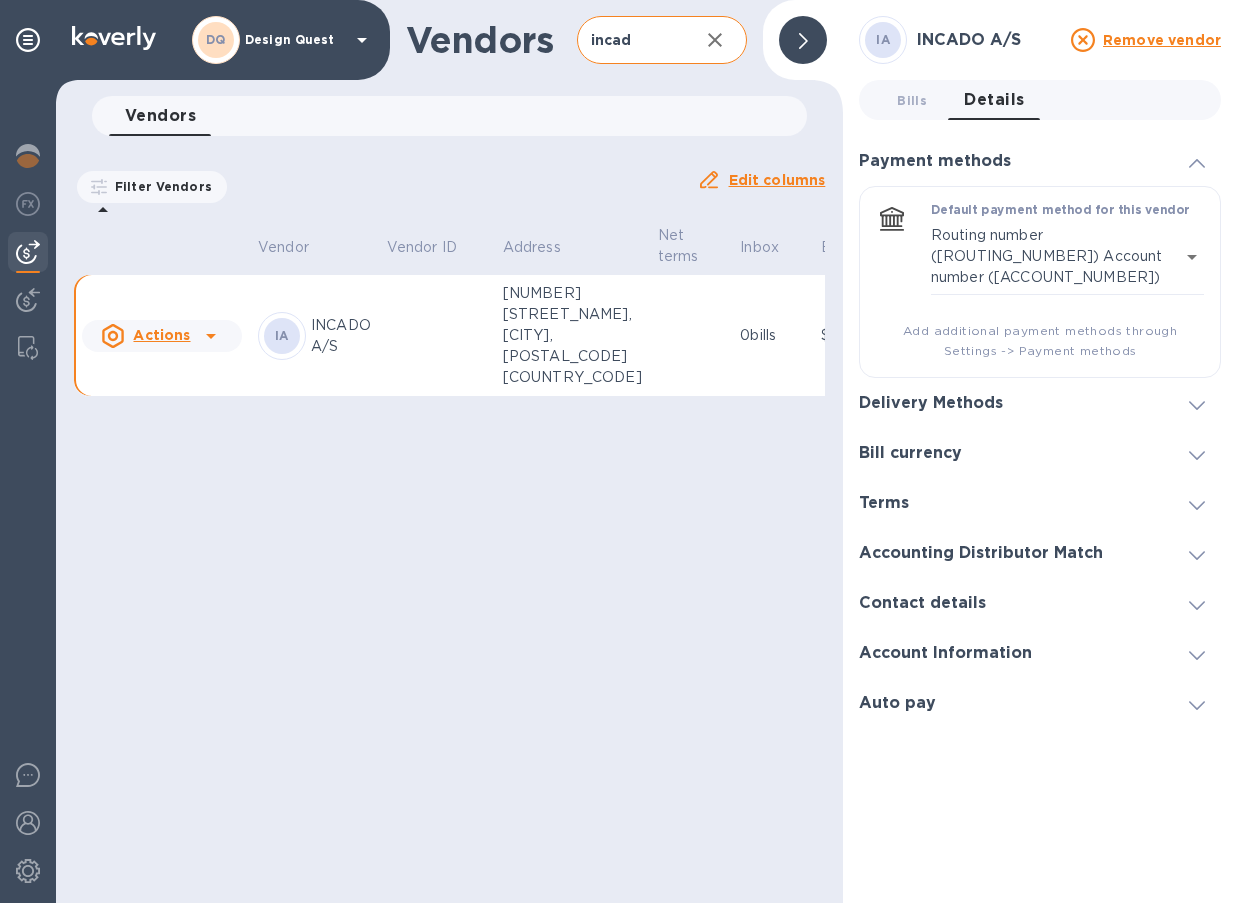 click on "Delivery Methods" at bounding box center (1040, 403) 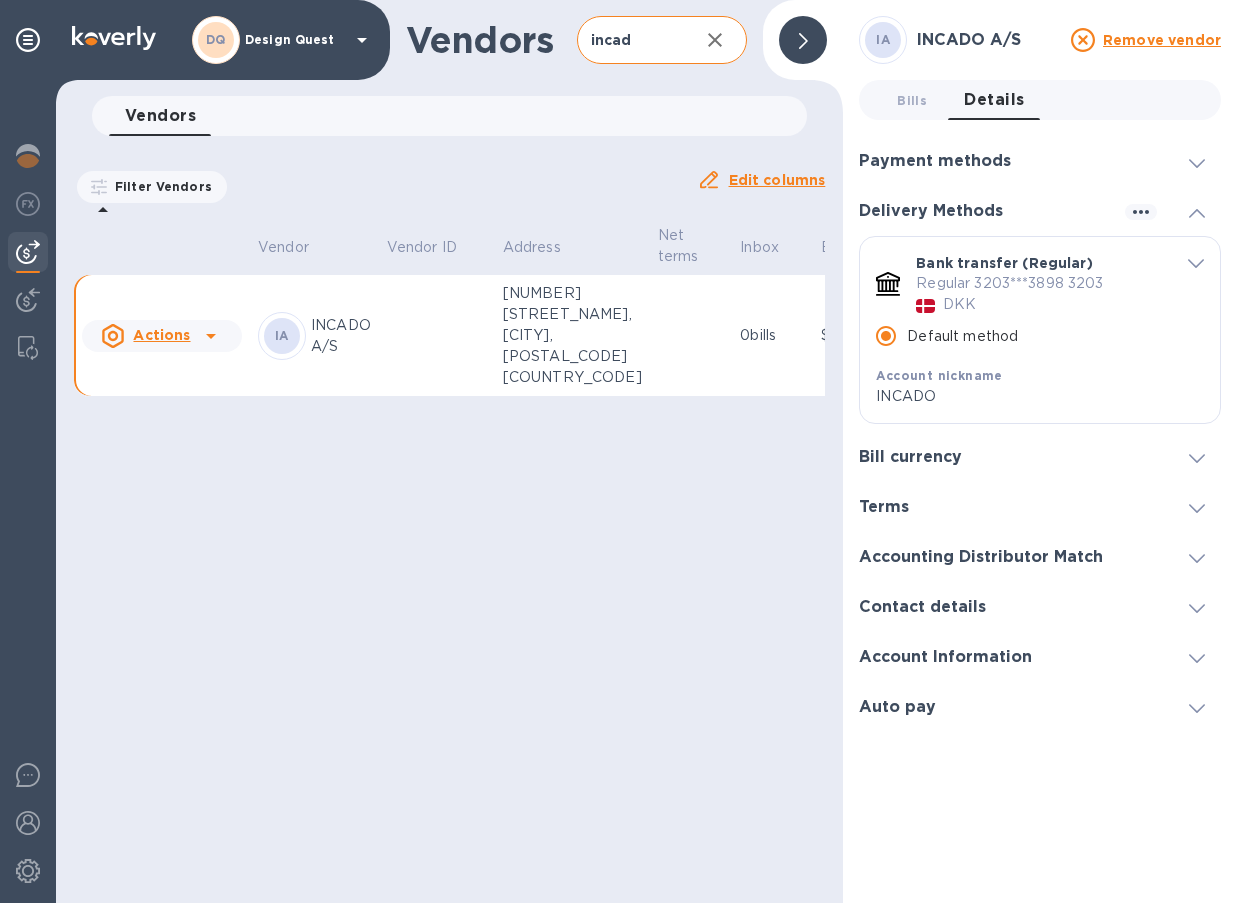 click 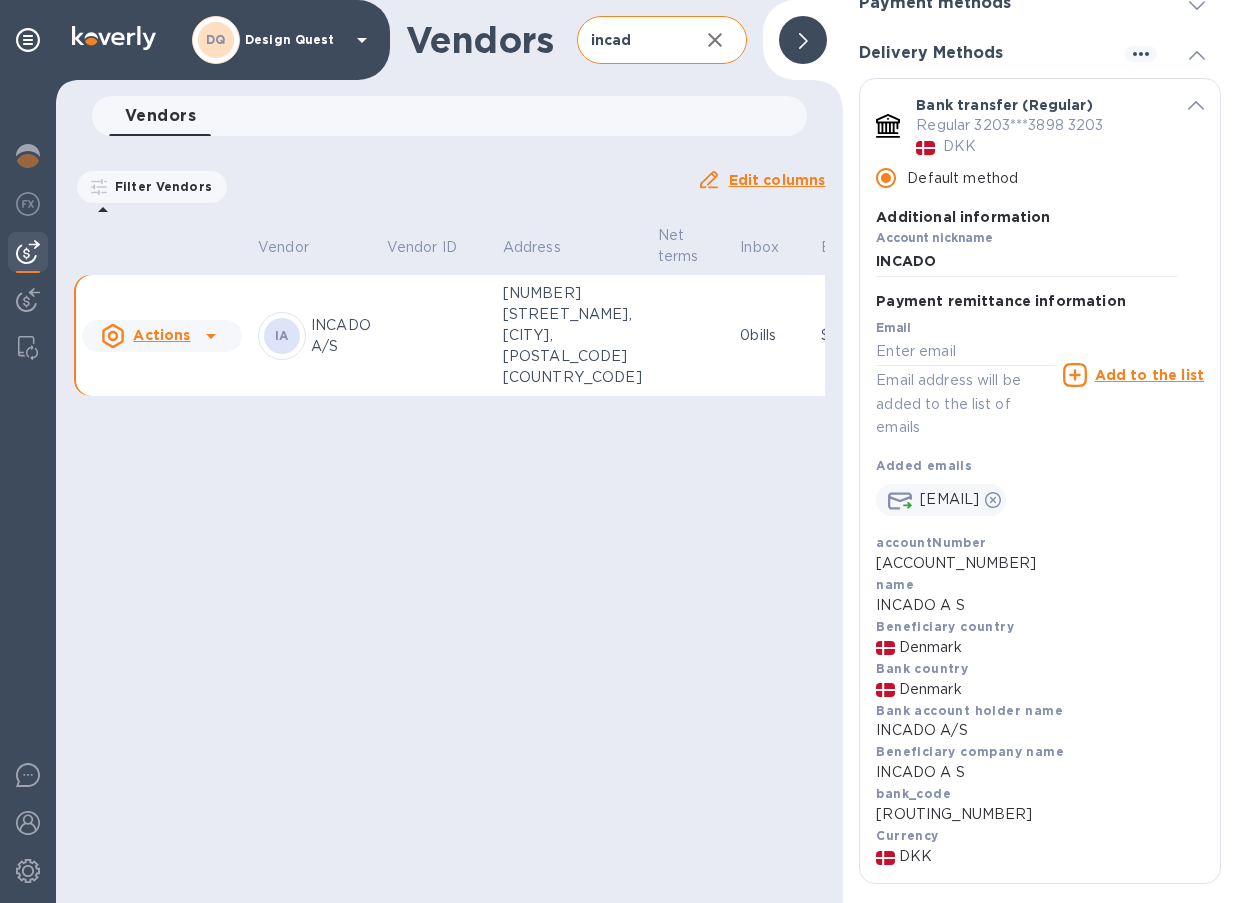 scroll, scrollTop: 159, scrollLeft: 0, axis: vertical 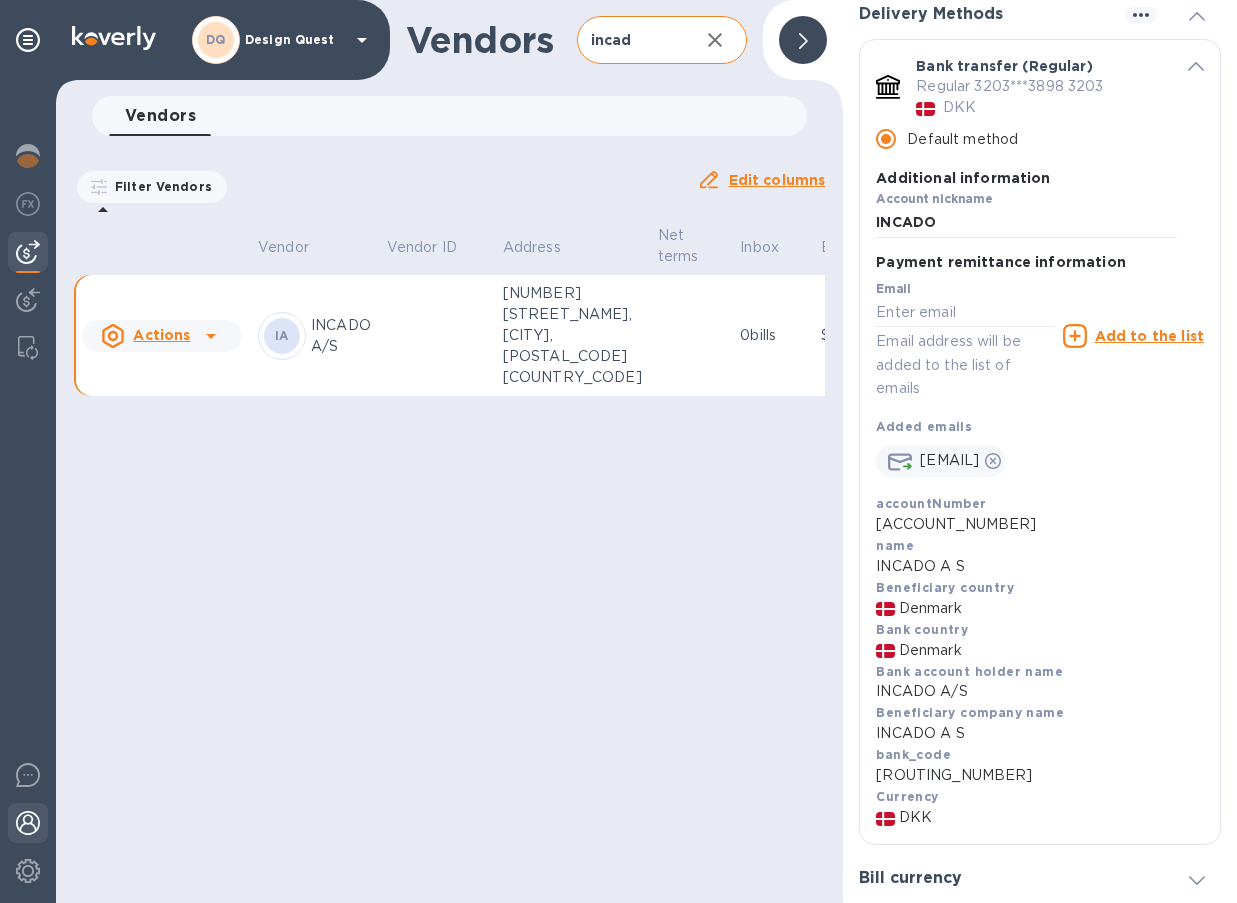 click at bounding box center [28, 823] 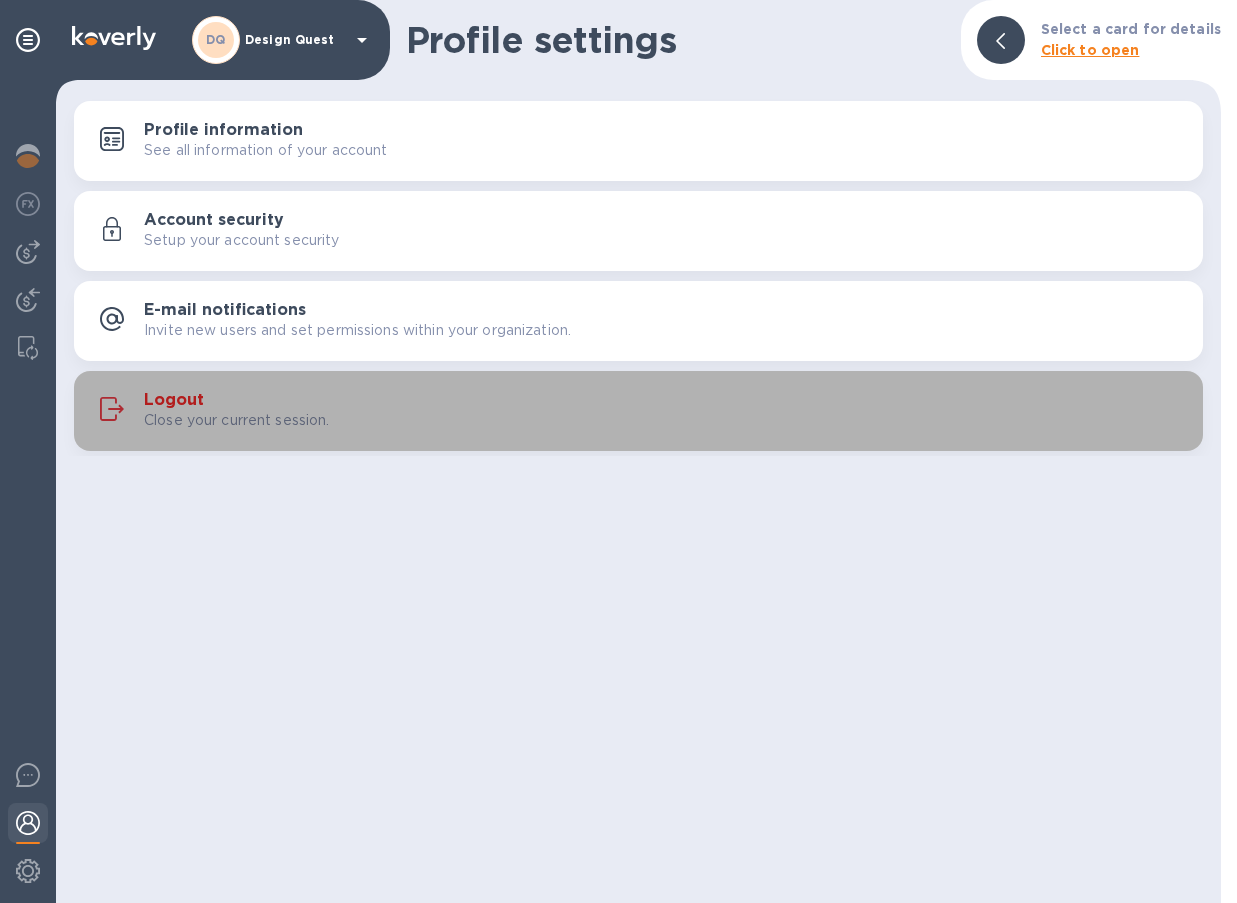 click on "Close your current session." at bounding box center (237, 420) 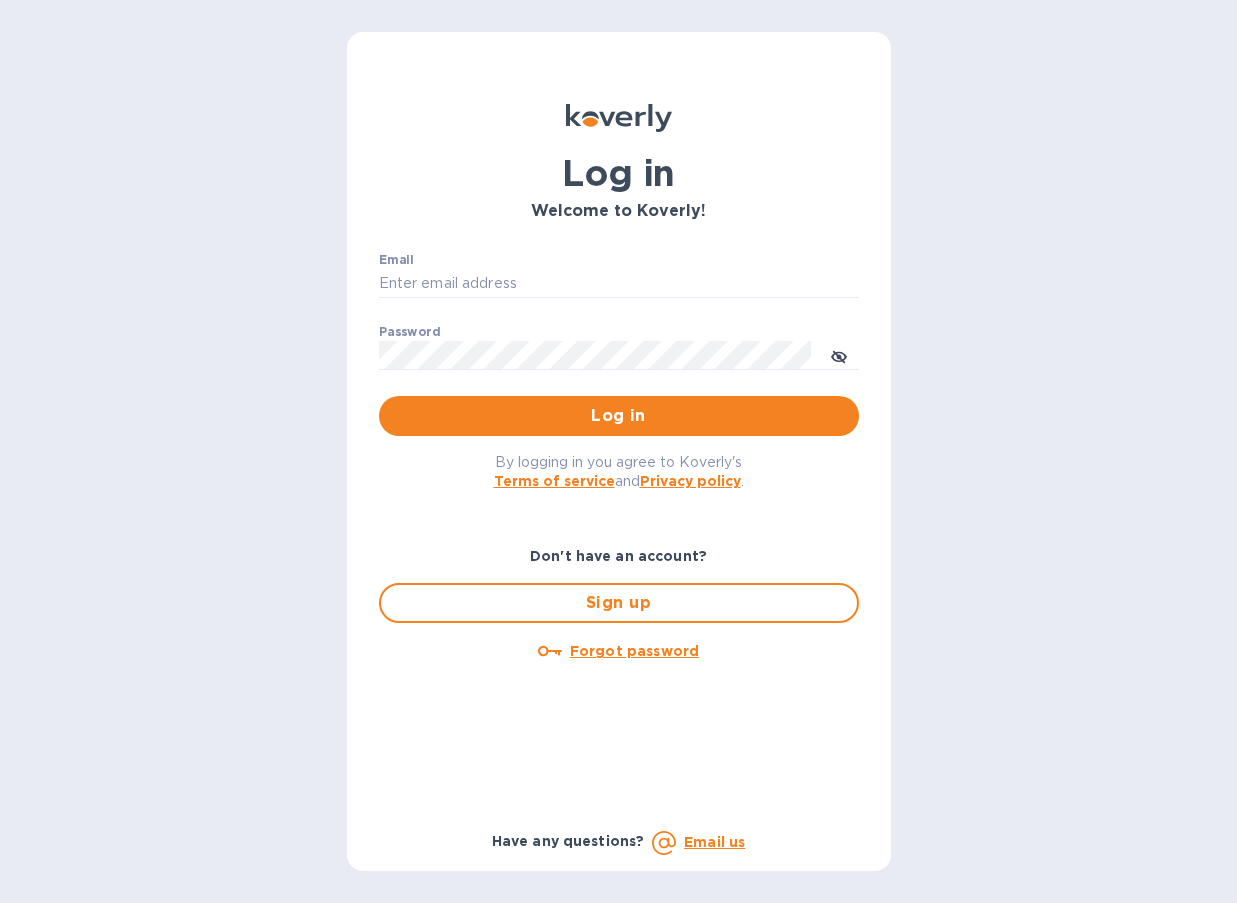 type on "[EMAIL]" 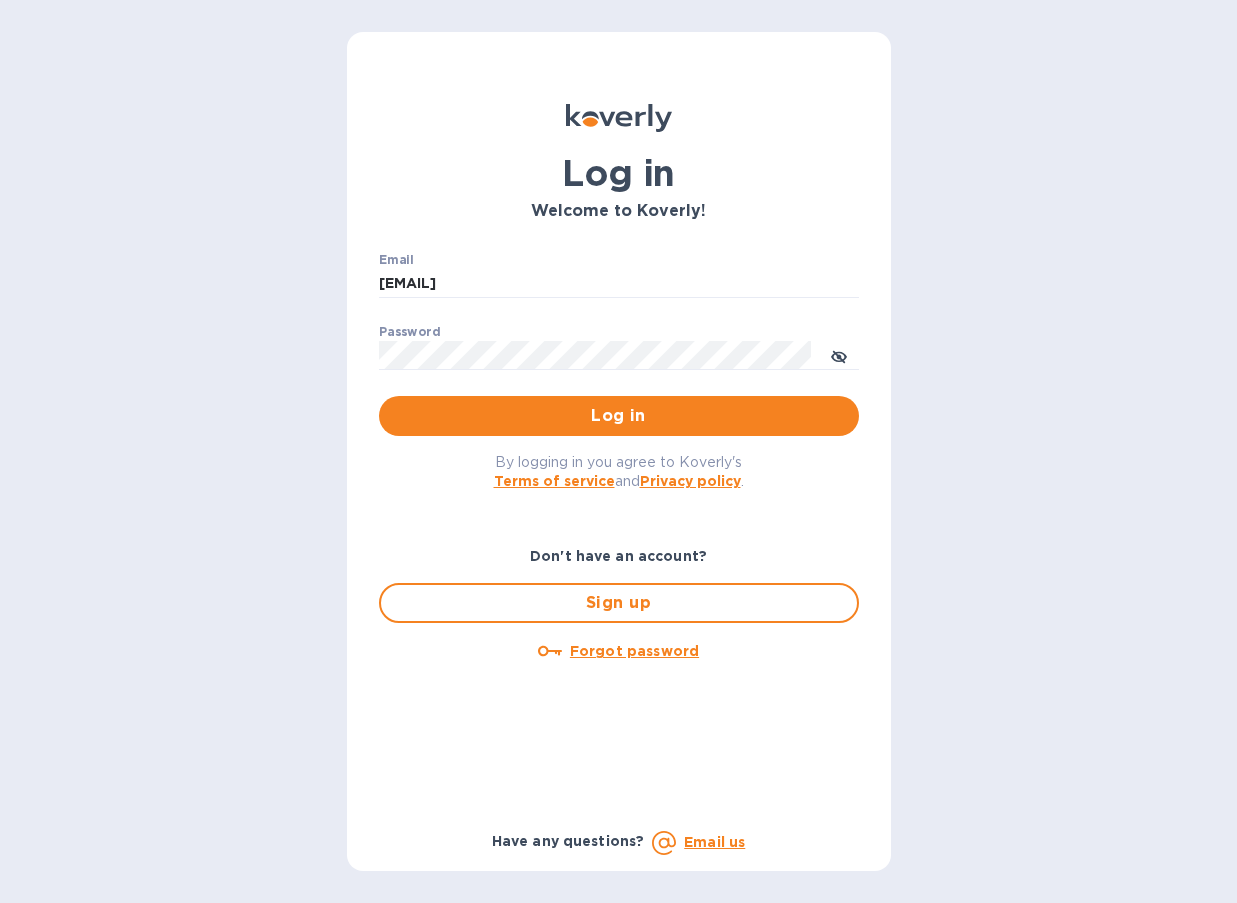 drag, startPoint x: 388, startPoint y: 0, endPoint x: 1179, endPoint y: 449, distance: 909.5504 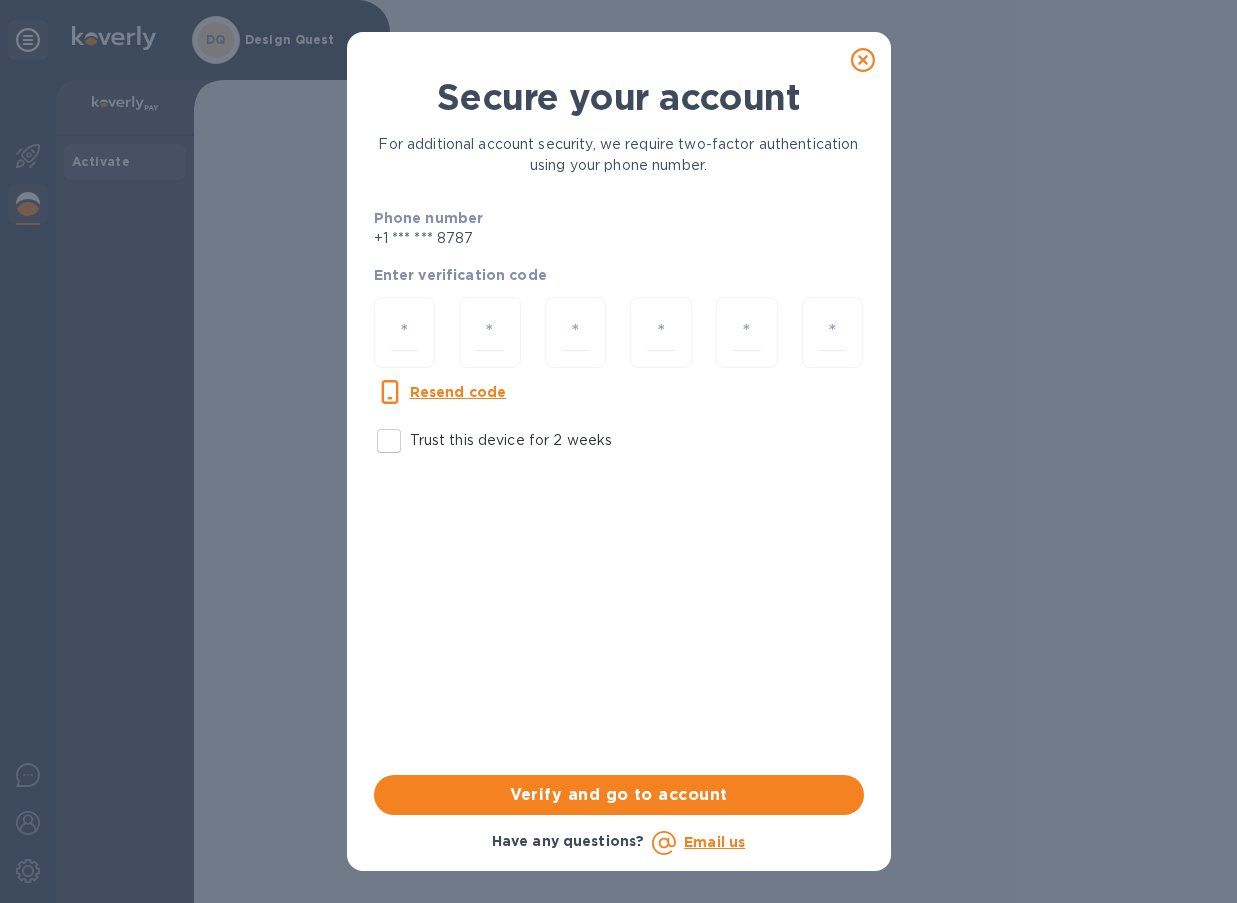 click 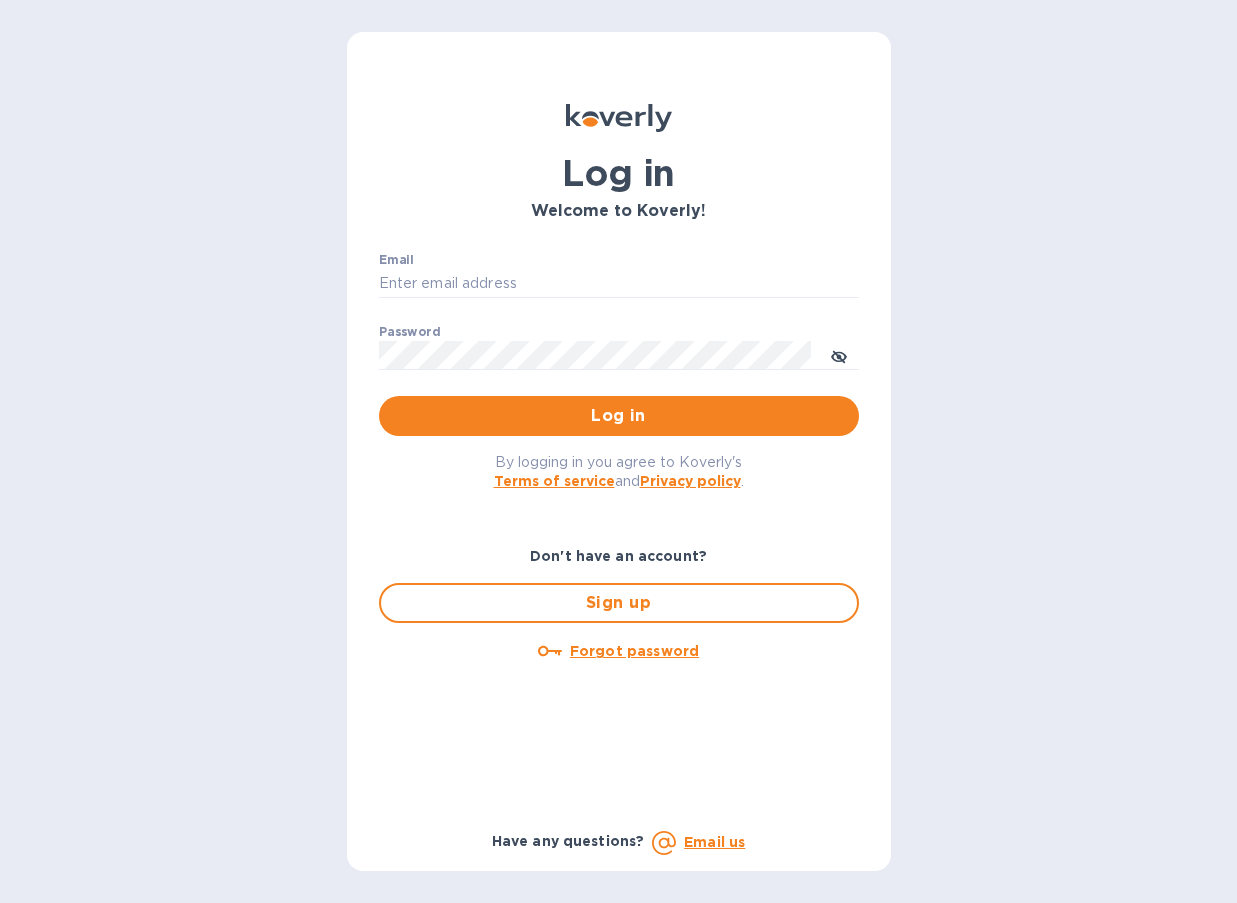 type on "[EMAIL]" 